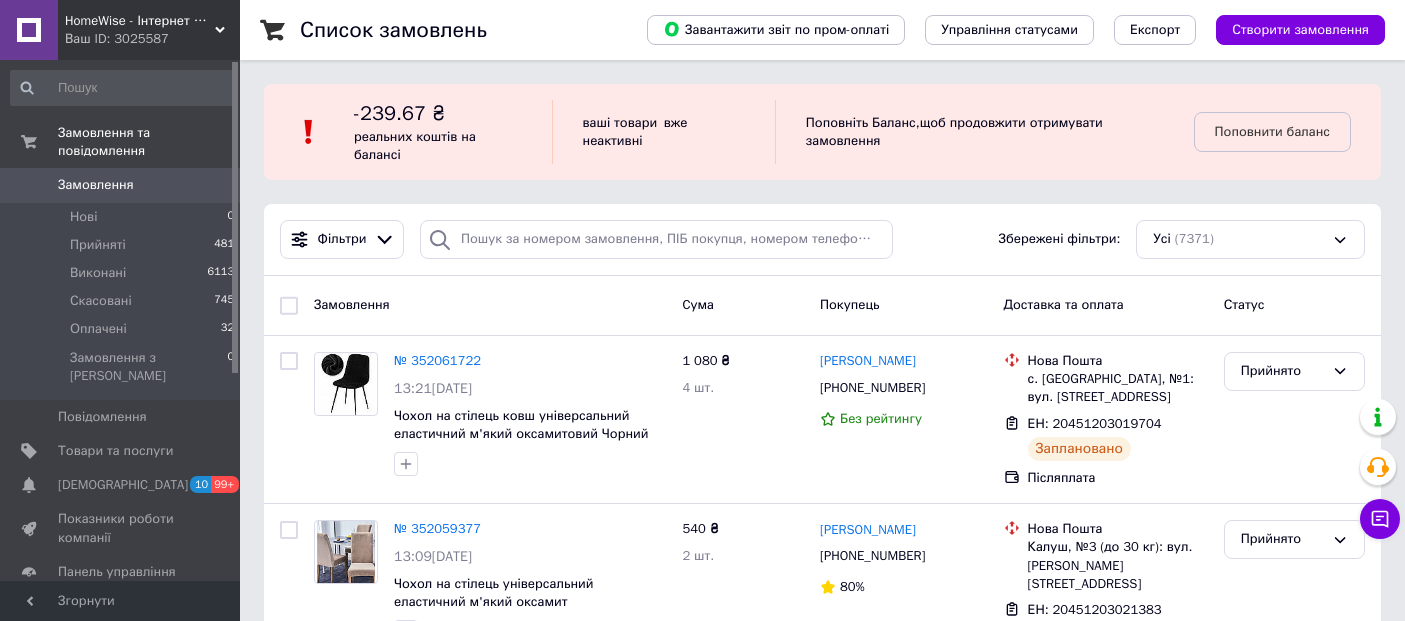scroll, scrollTop: 0, scrollLeft: 0, axis: both 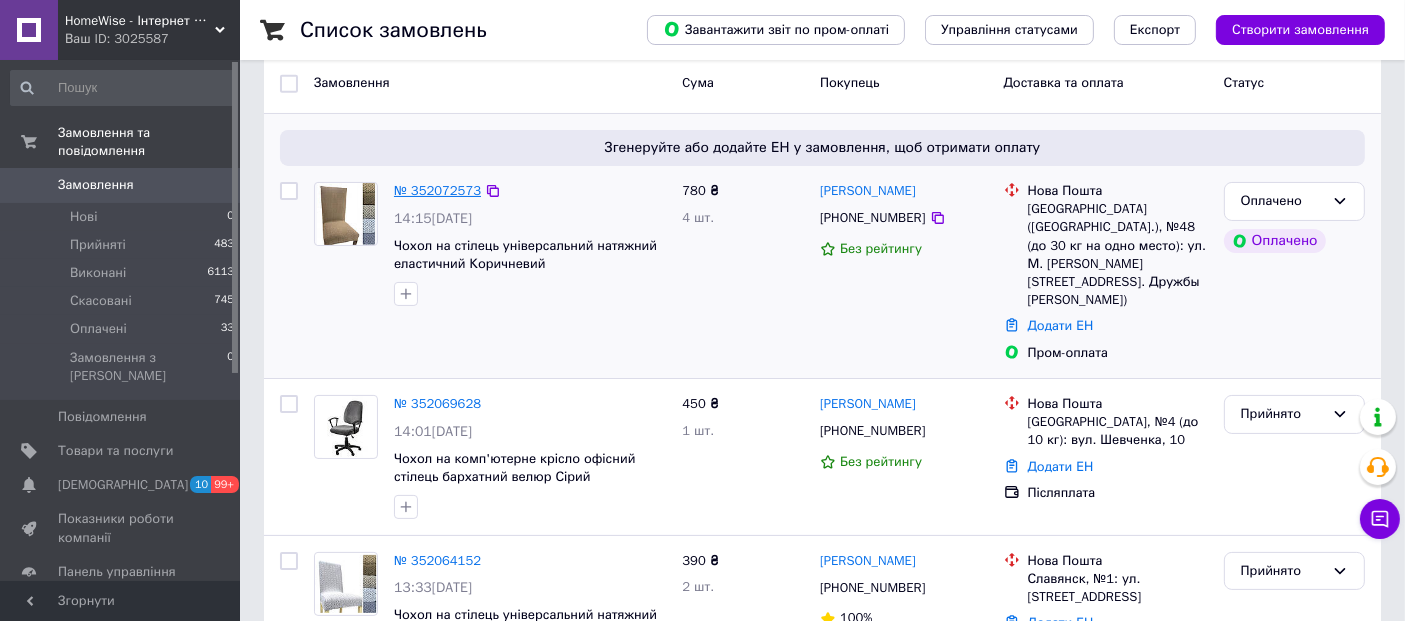 click on "№ 352072573" at bounding box center [437, 190] 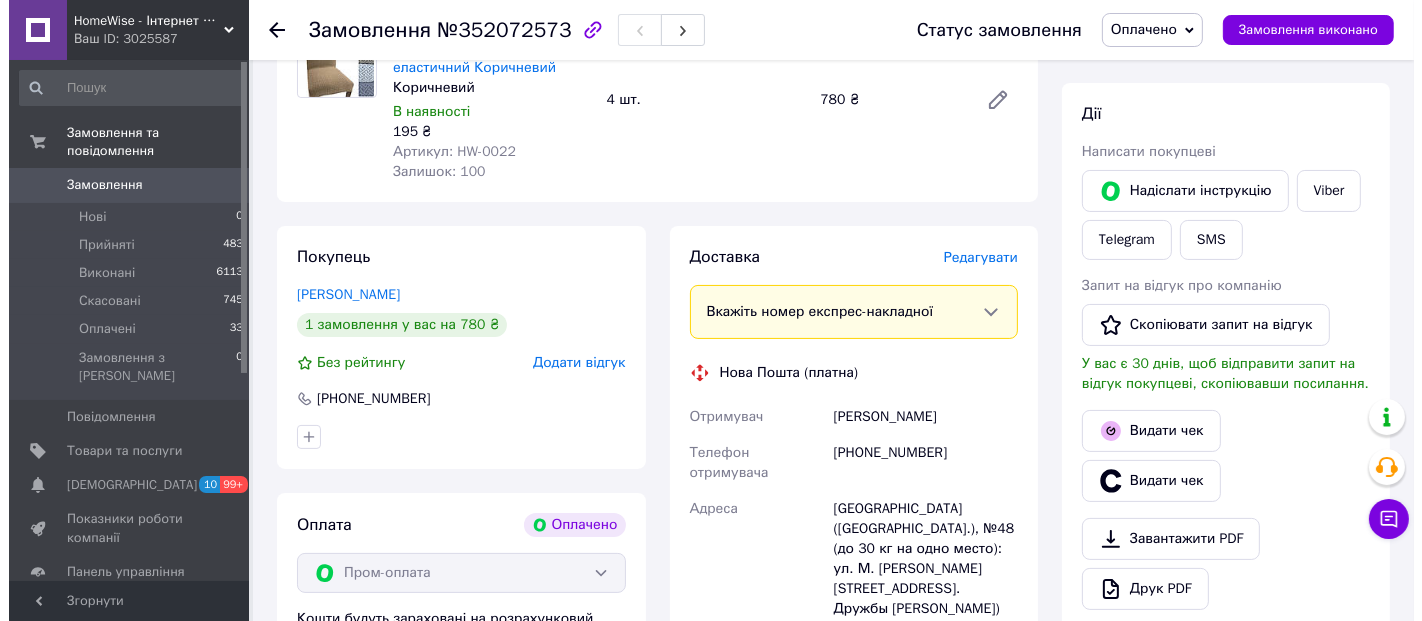 scroll, scrollTop: 333, scrollLeft: 0, axis: vertical 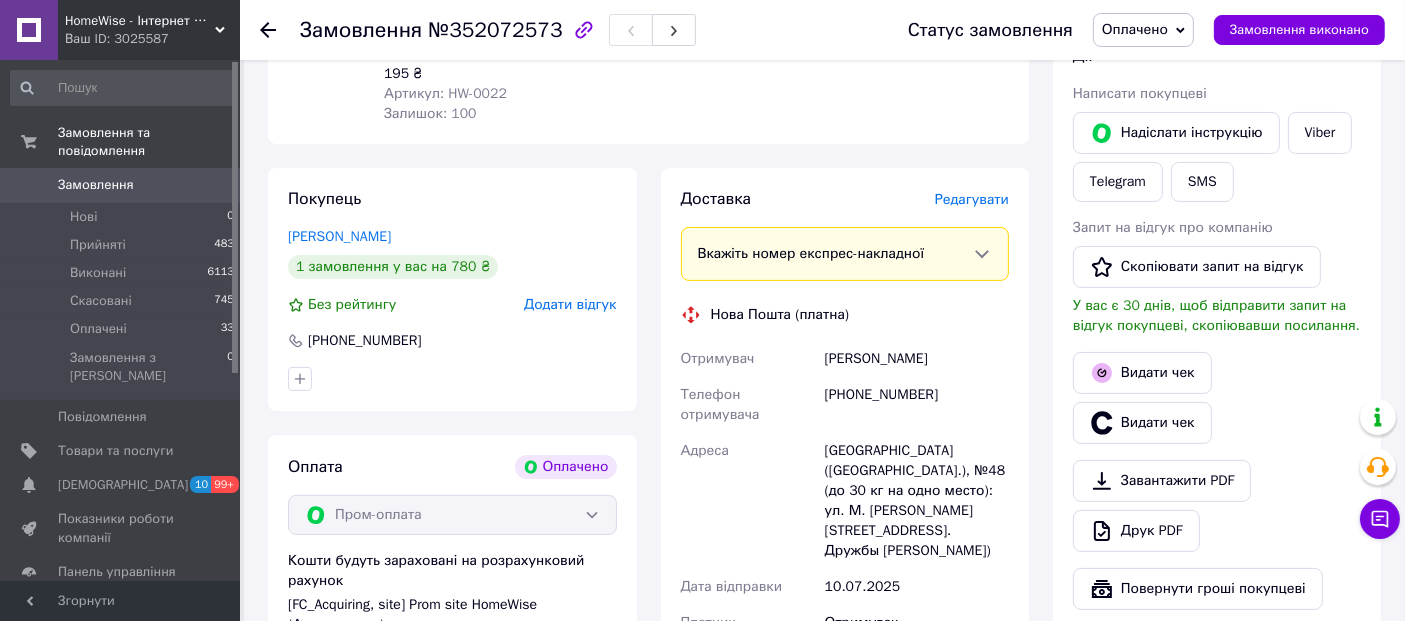 click on "Редагувати" at bounding box center (972, 199) 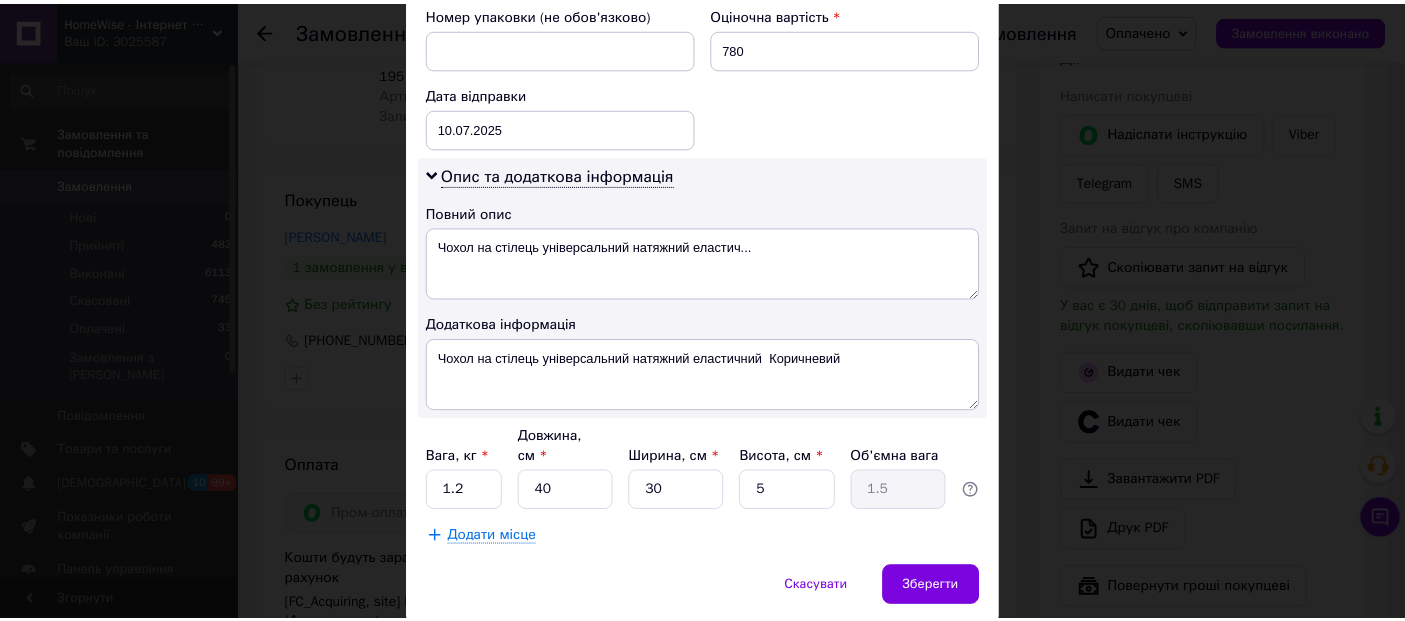 scroll, scrollTop: 922, scrollLeft: 0, axis: vertical 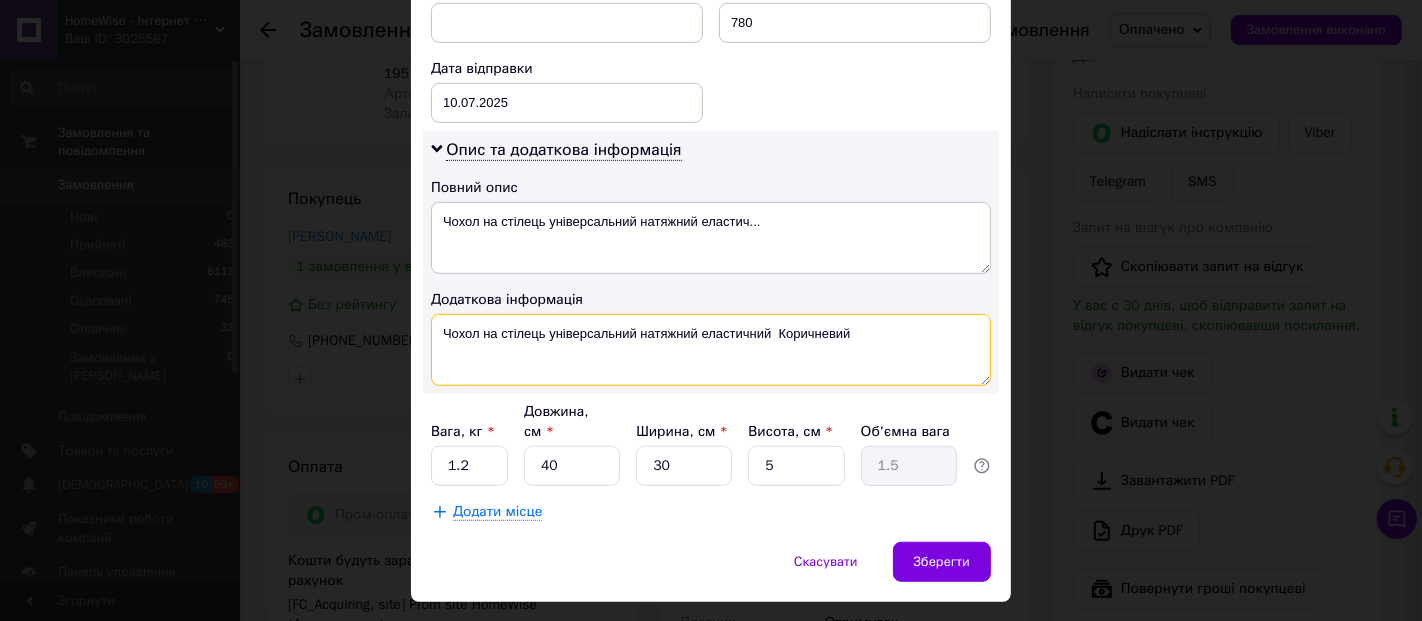 click on "Чохол на стілець універсальний натяжний еластичний  Коричневий" at bounding box center (711, 350) 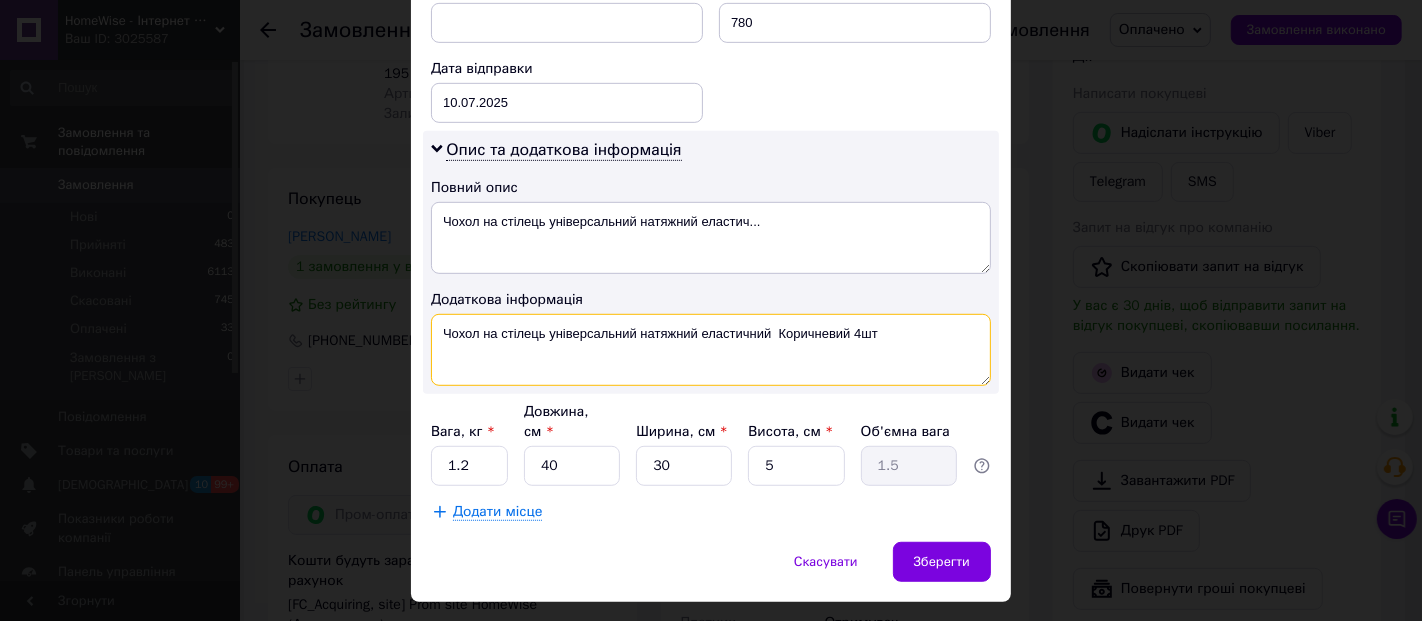 type on "Чохол на стілець універсальний натяжний еластичний  Коричневий 4шт" 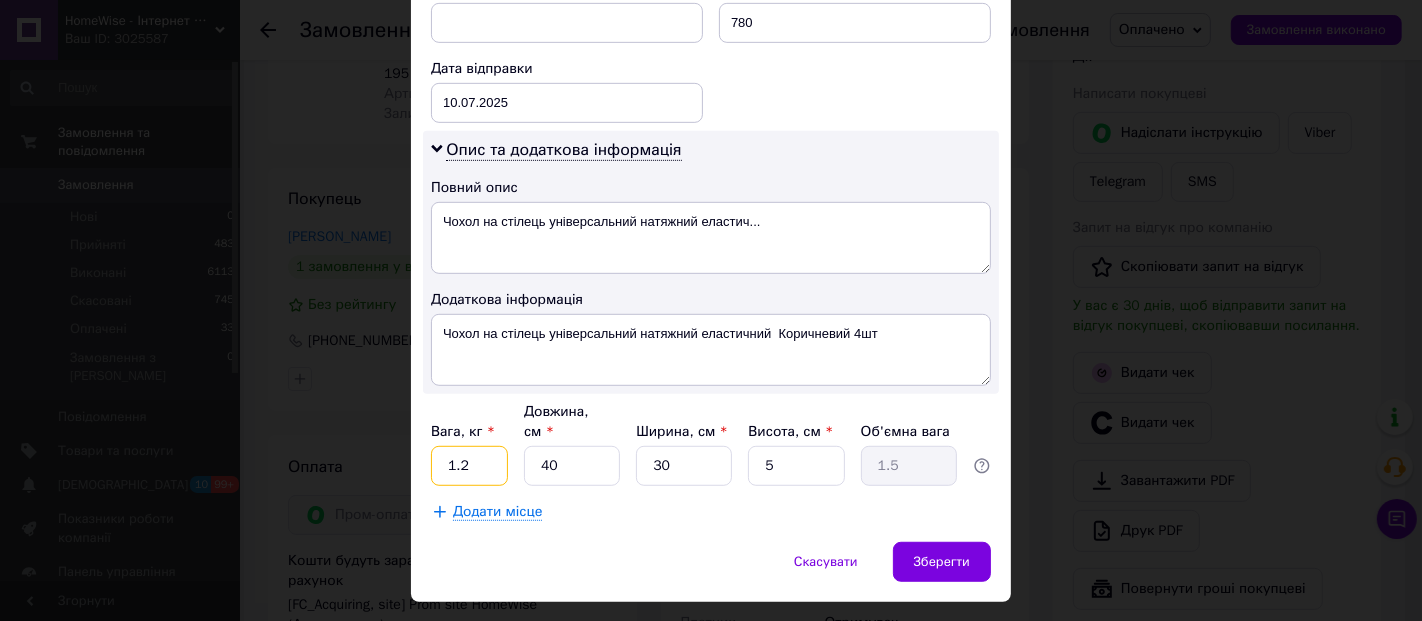 click on "1.2" at bounding box center (469, 466) 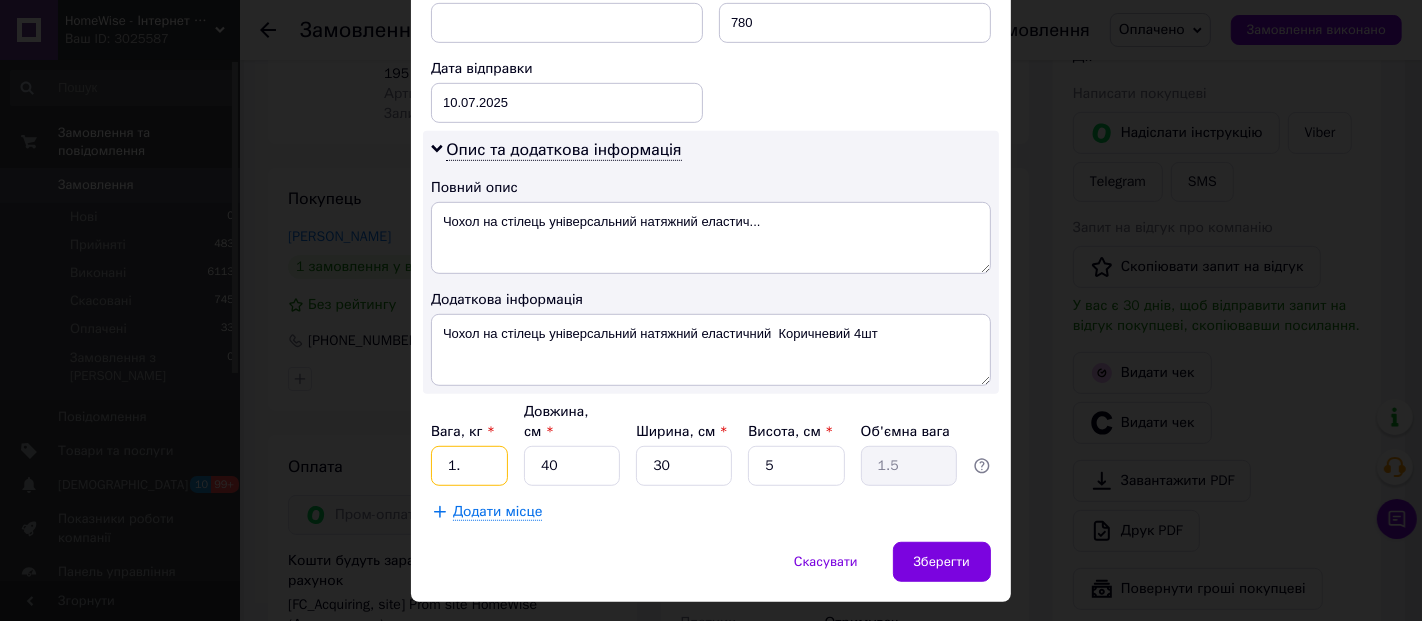 type on "1" 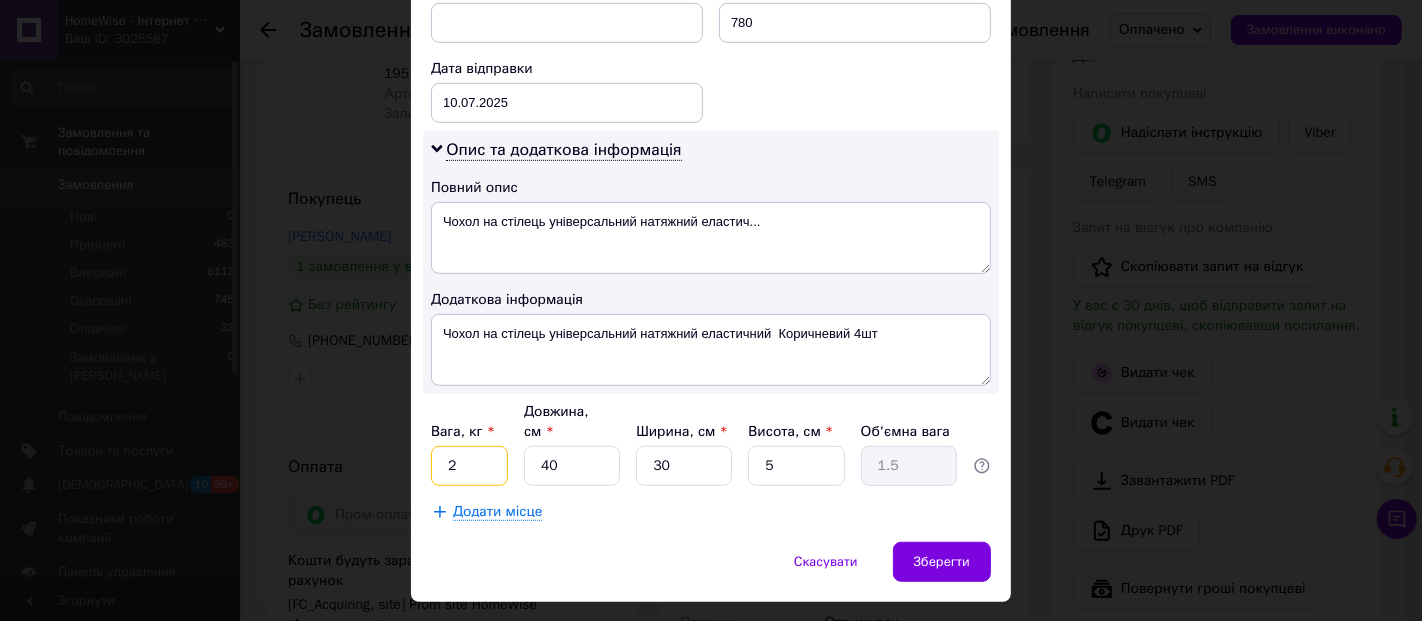 type on "2" 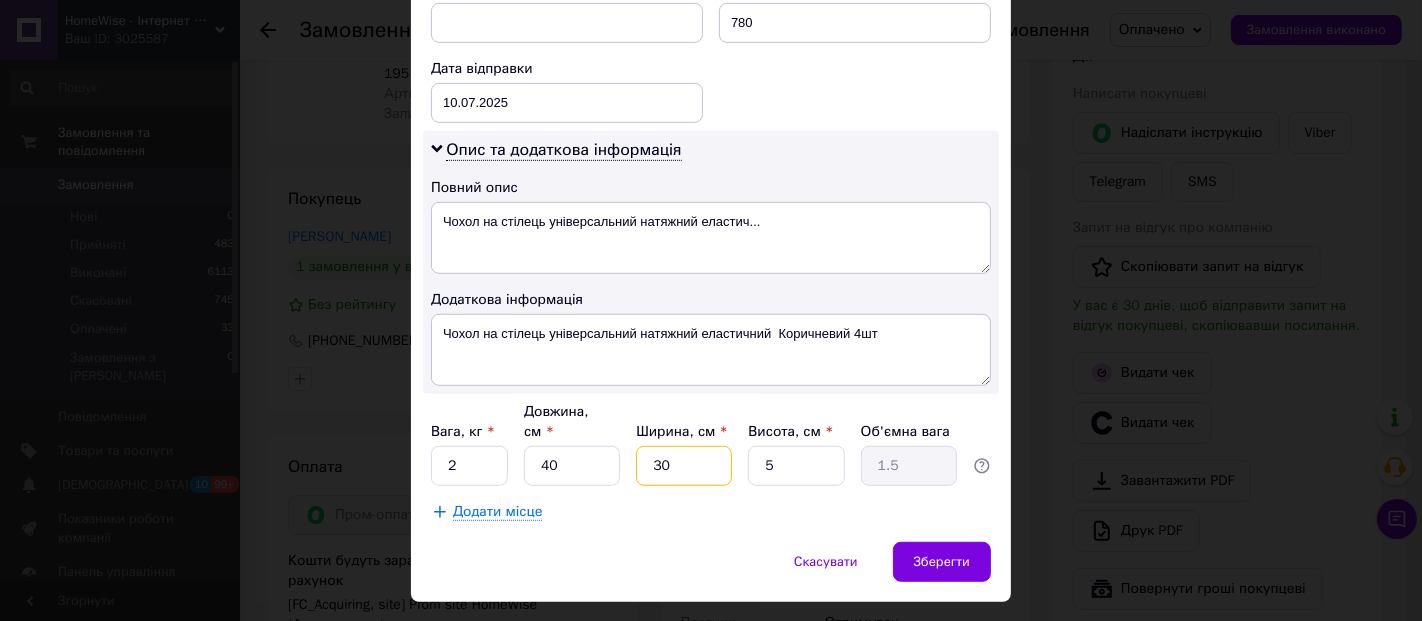 click on "30" at bounding box center (684, 466) 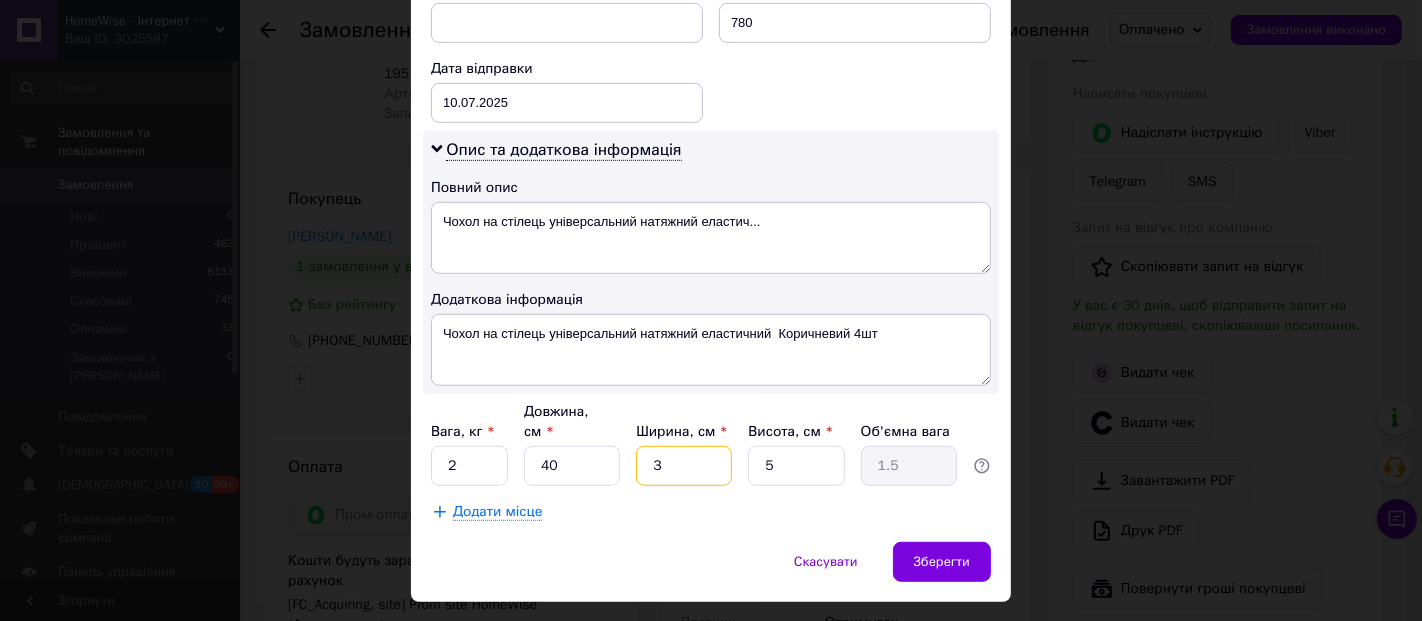 type on "0.15" 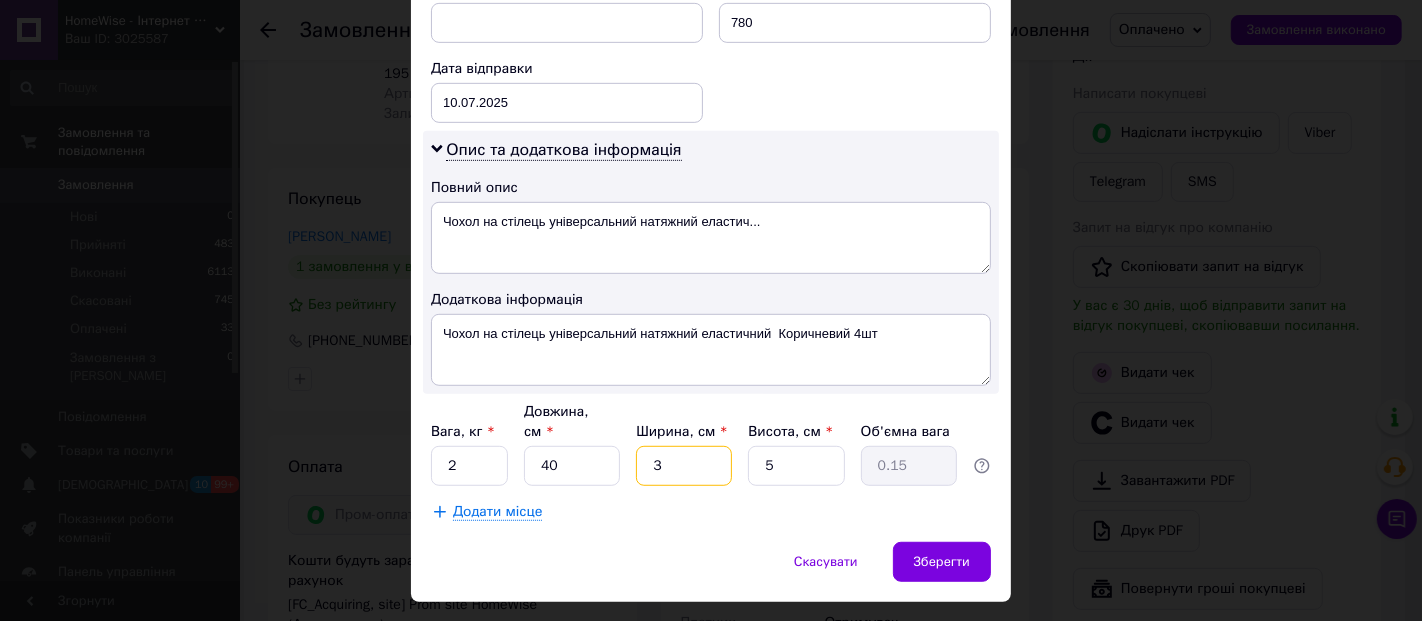 type 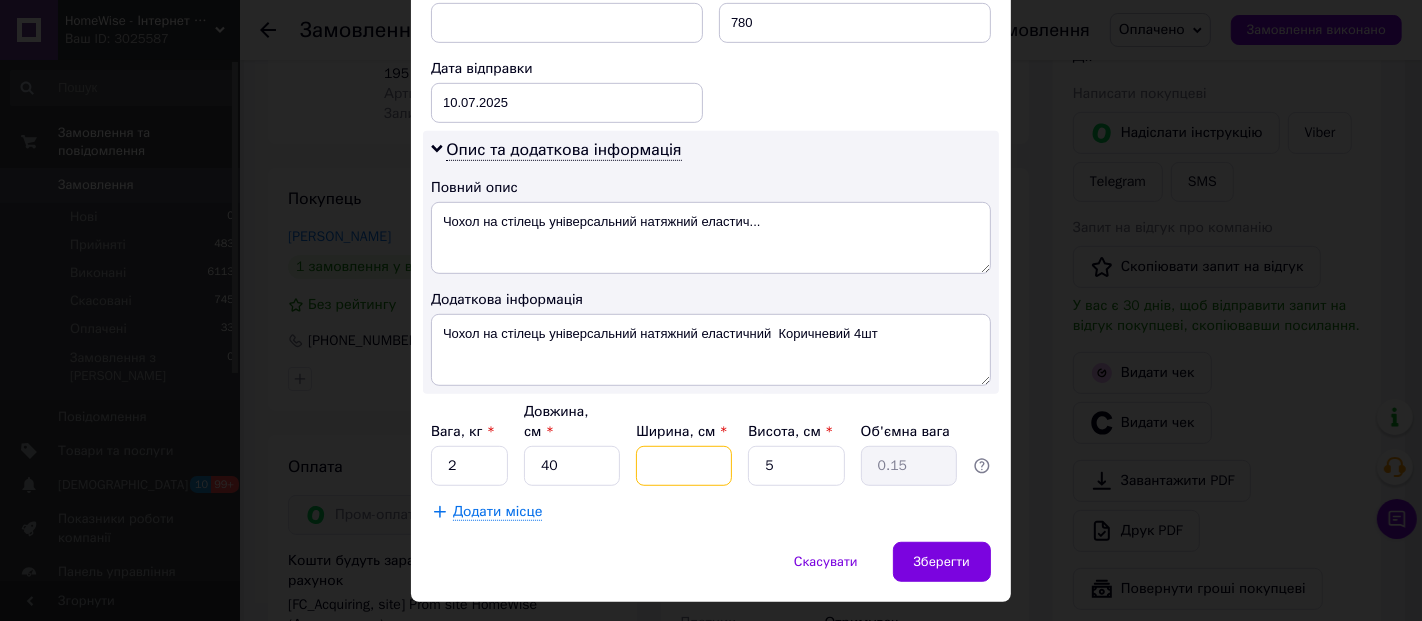 type 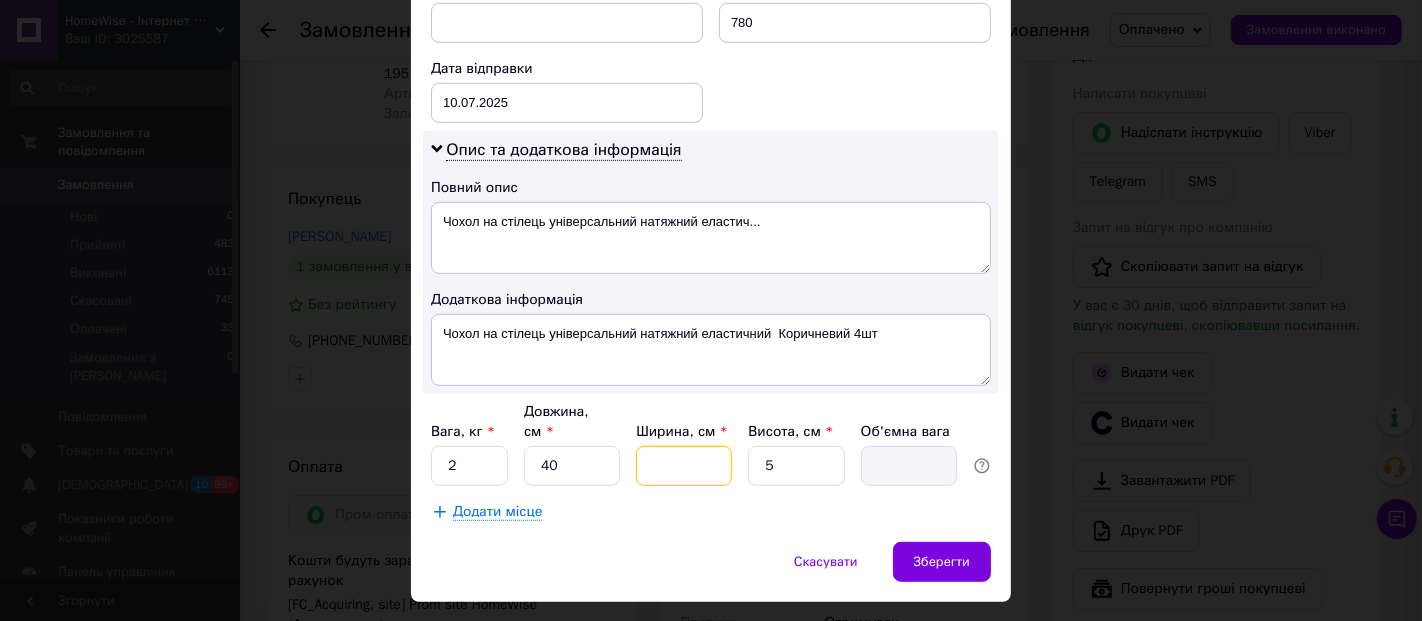 type on "4" 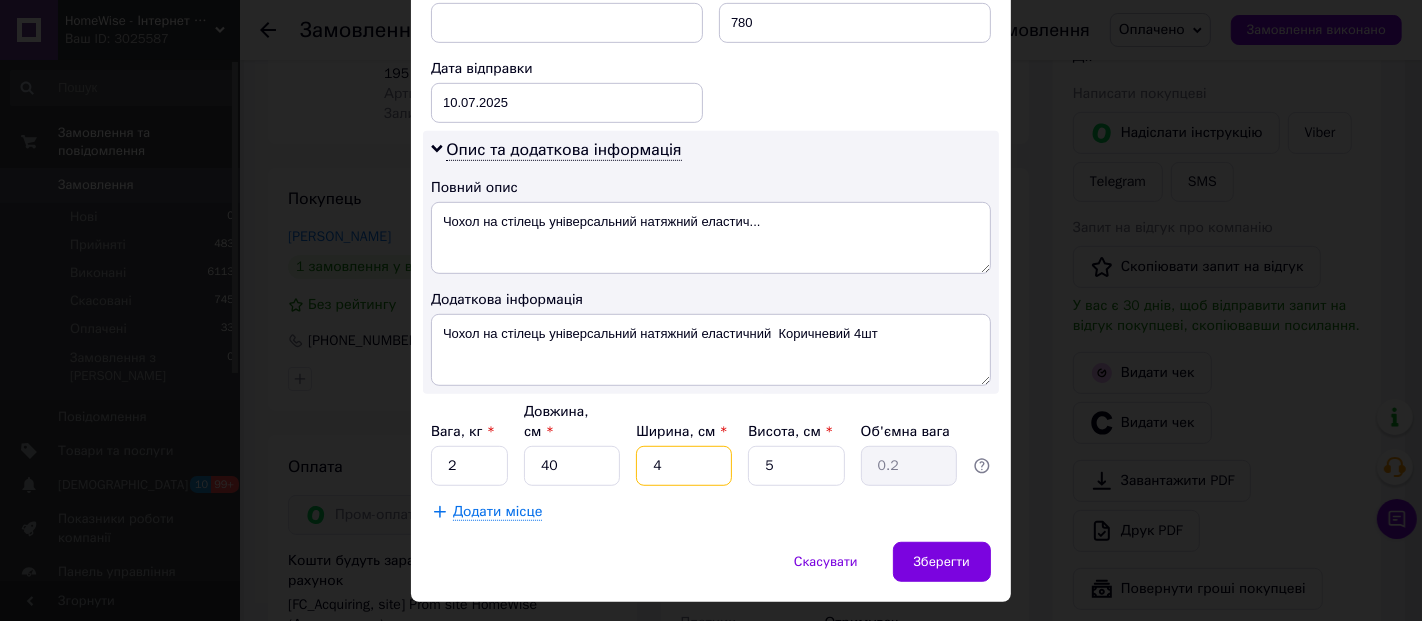 type on "40" 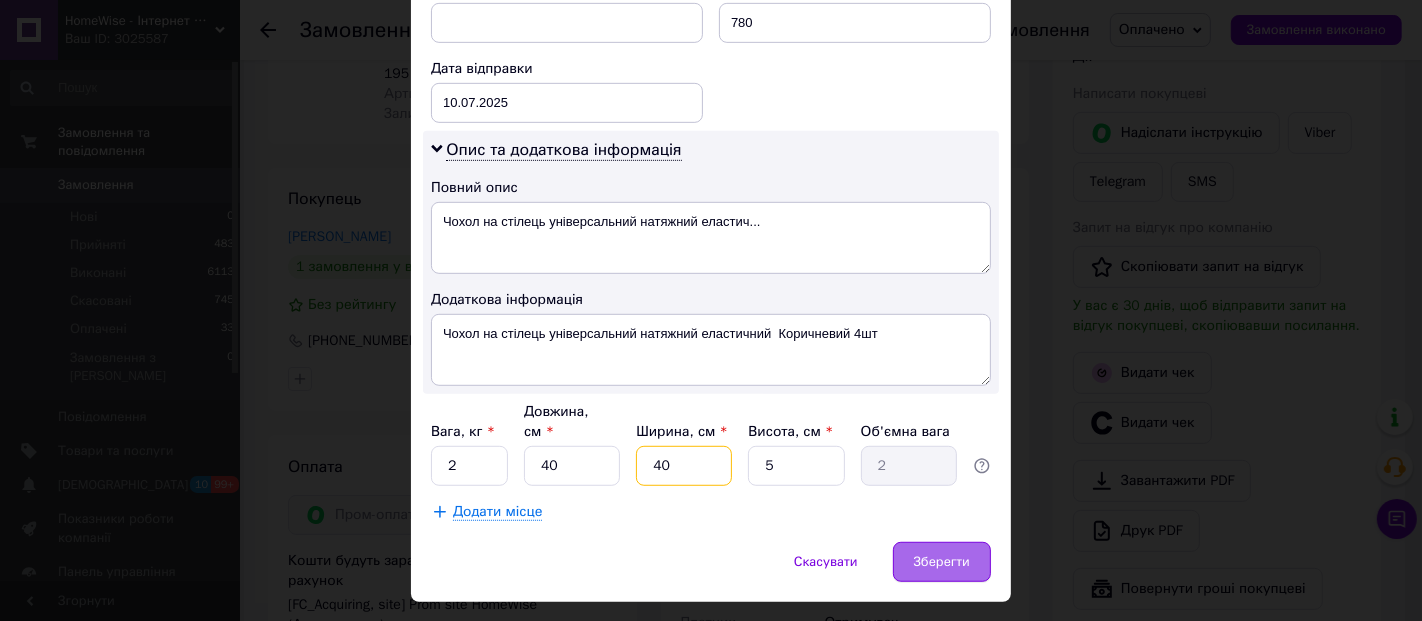 type on "40" 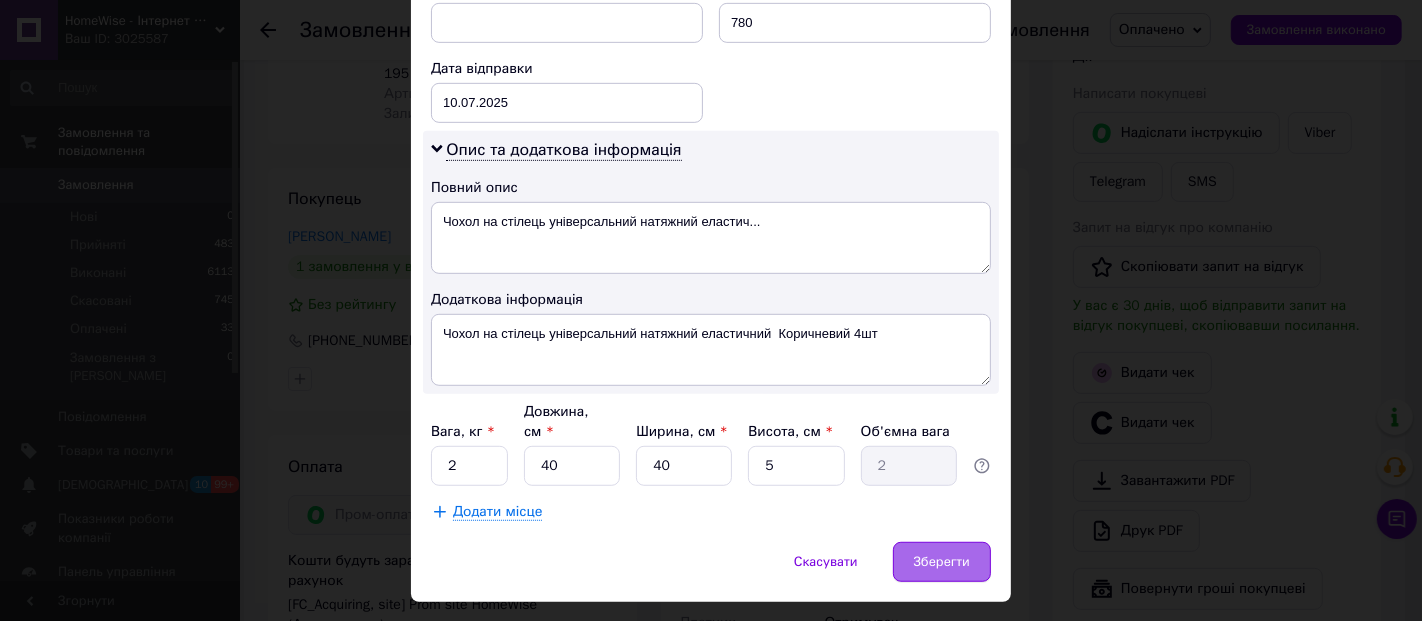 click on "Зберегти" at bounding box center [942, 562] 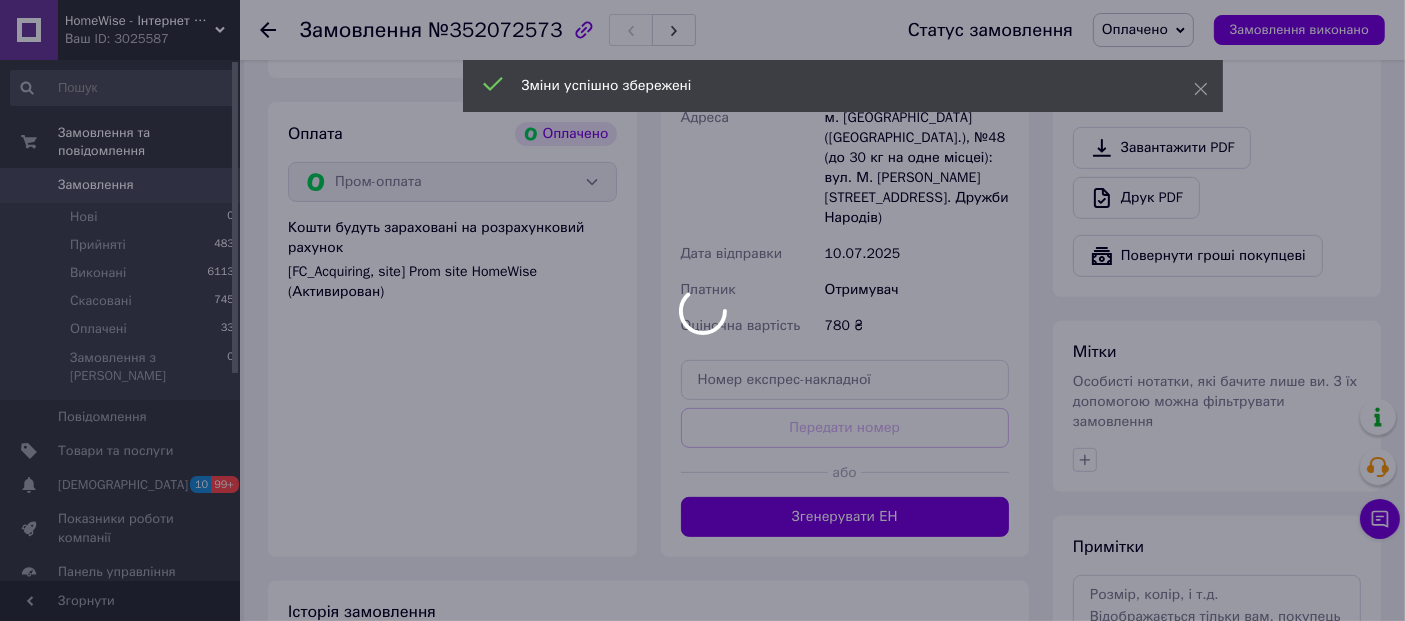 scroll, scrollTop: 777, scrollLeft: 0, axis: vertical 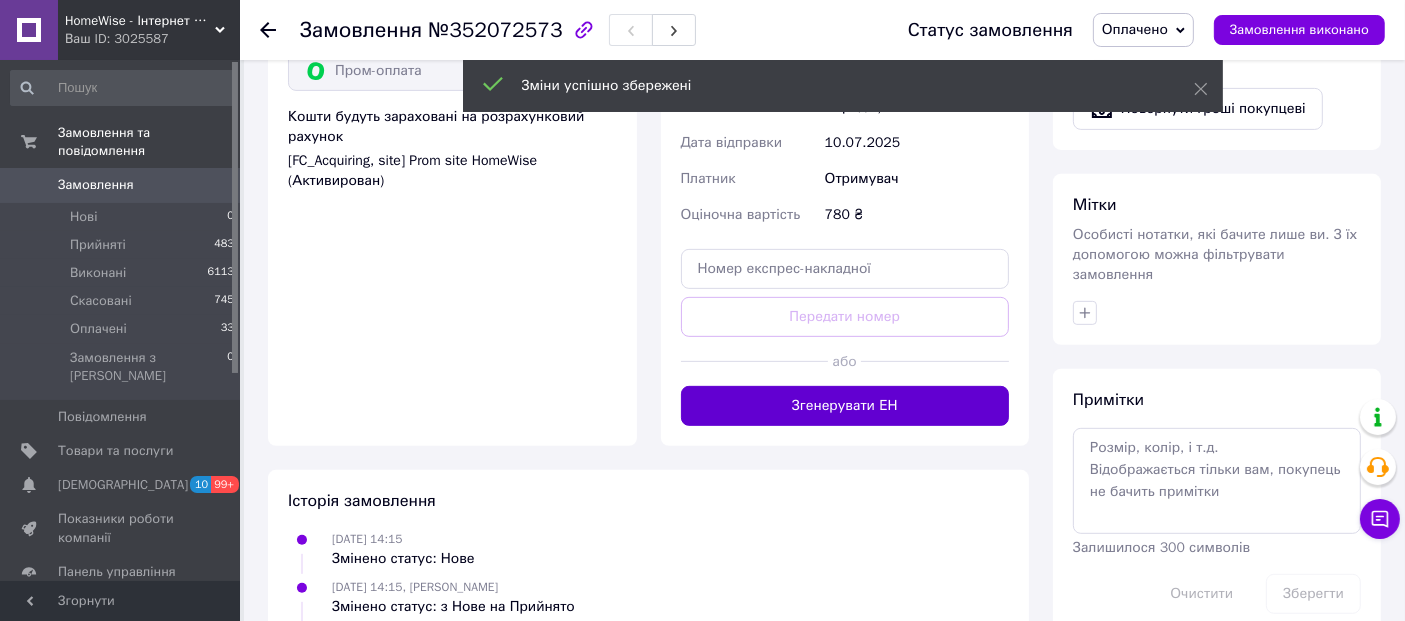 click on "Згенерувати ЕН" at bounding box center (845, 406) 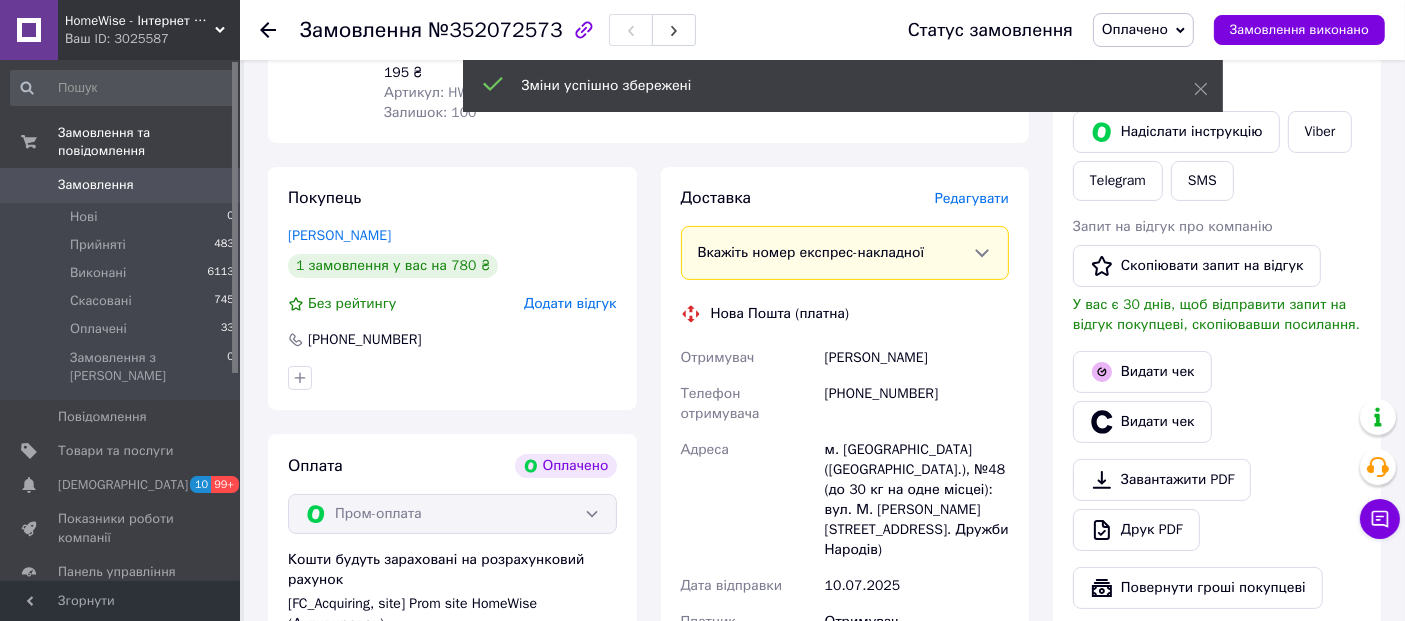 scroll, scrollTop: 333, scrollLeft: 0, axis: vertical 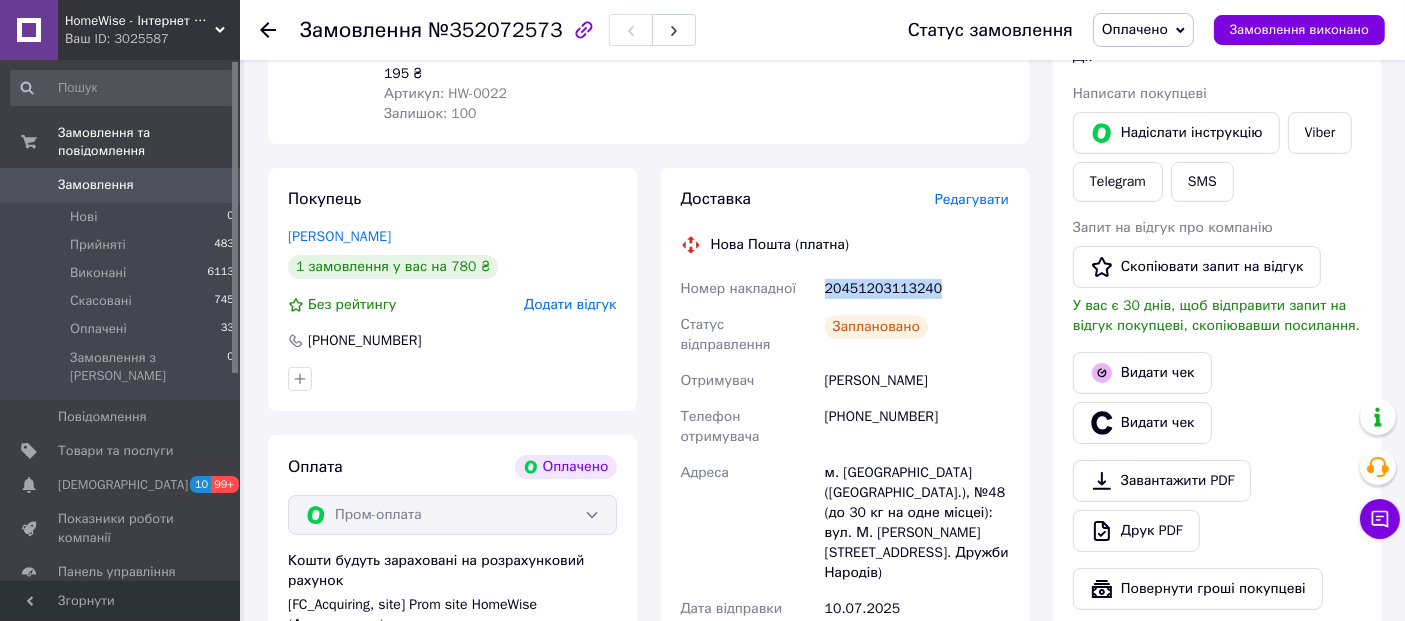 drag, startPoint x: 823, startPoint y: 291, endPoint x: 954, endPoint y: 291, distance: 131 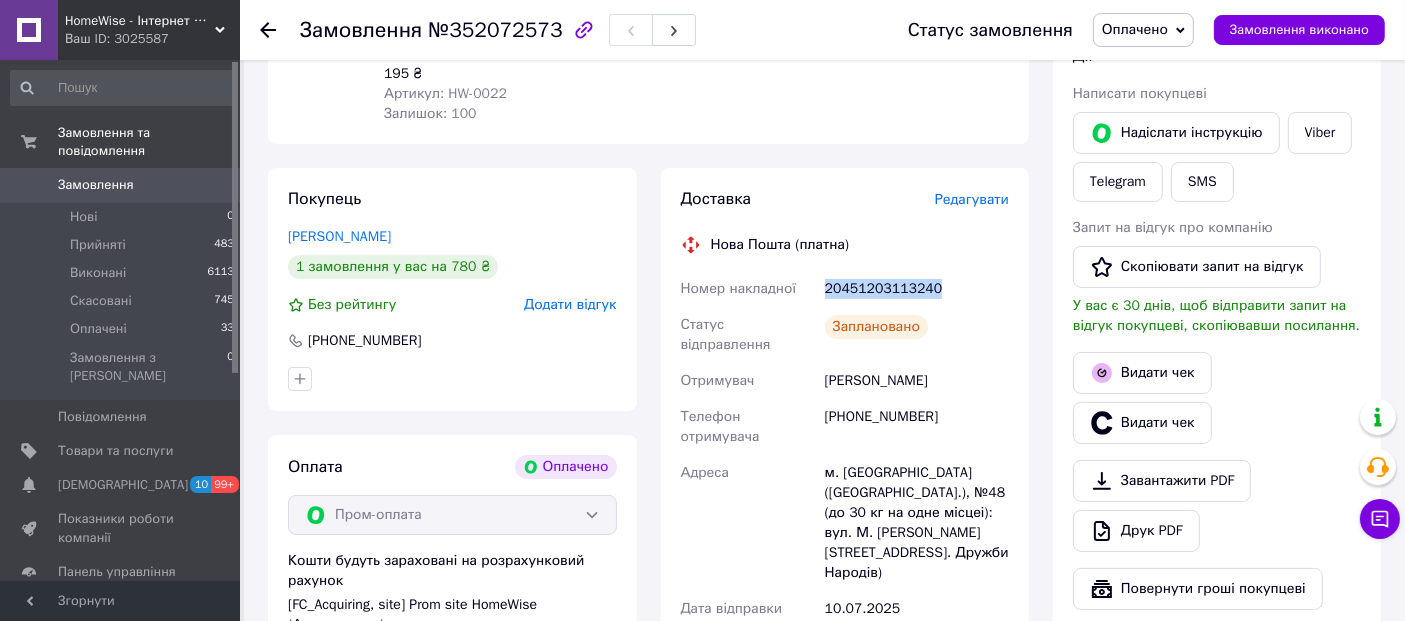 copy on "20451203113240" 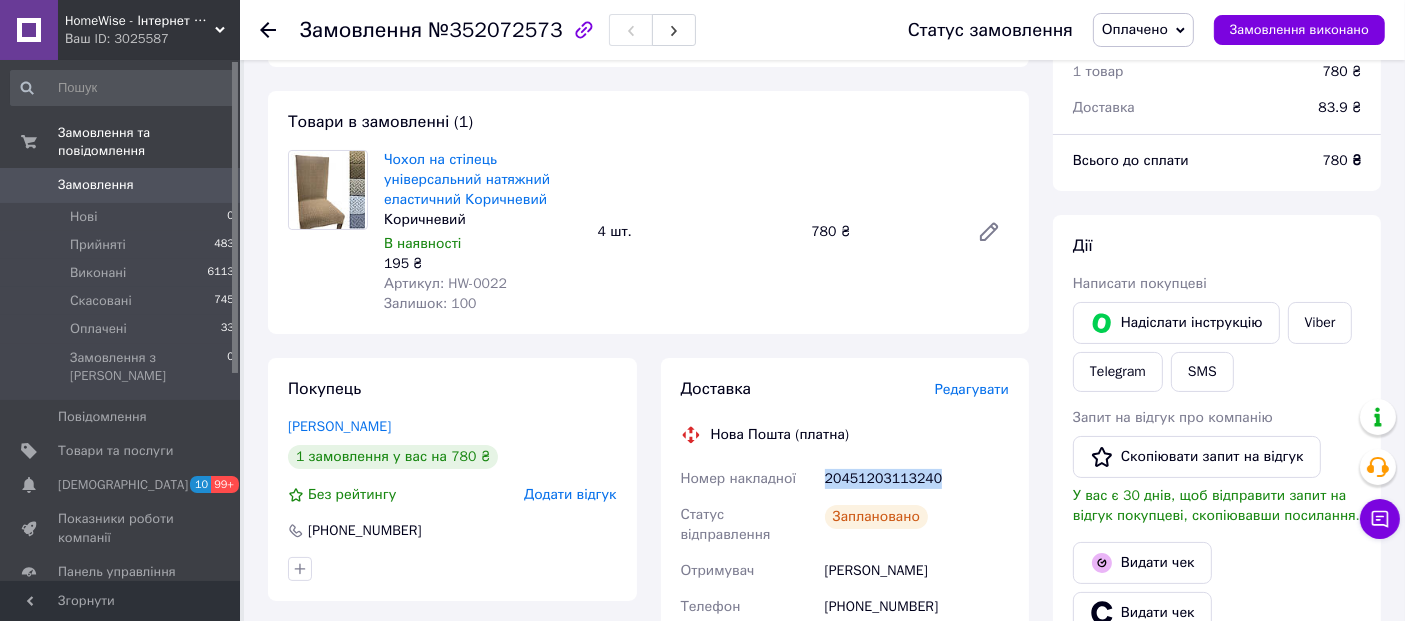 scroll, scrollTop: 222, scrollLeft: 0, axis: vertical 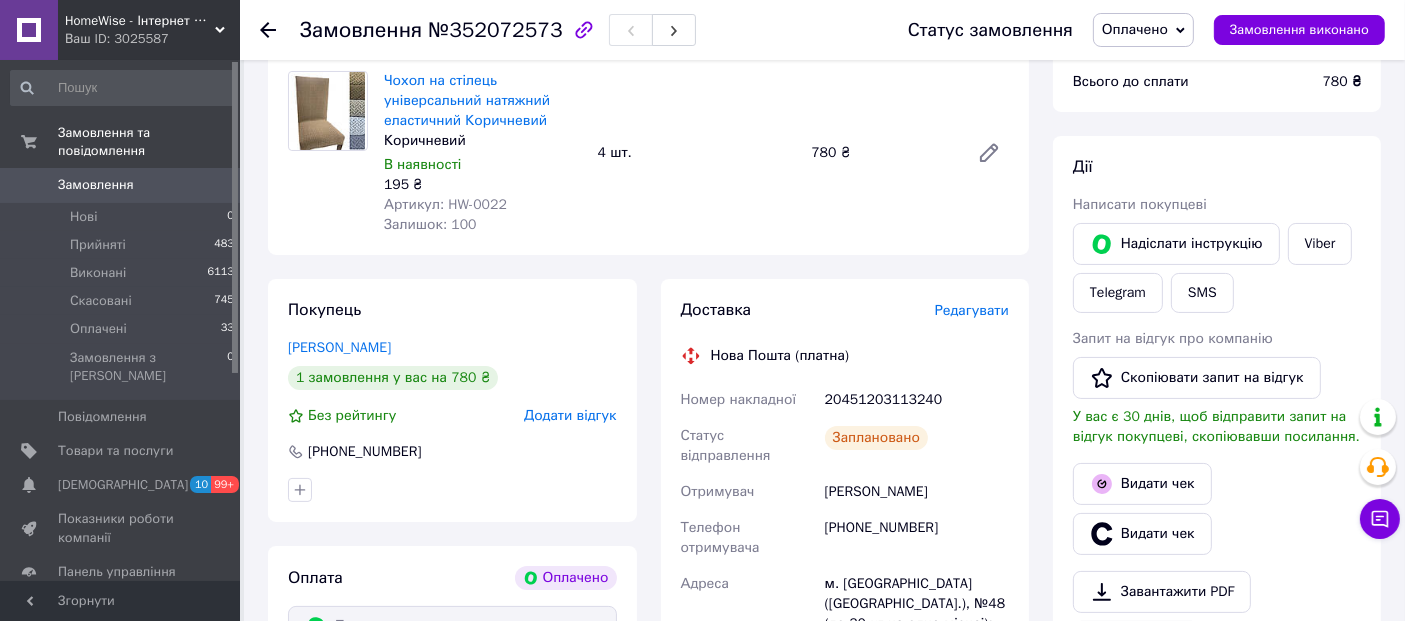 click 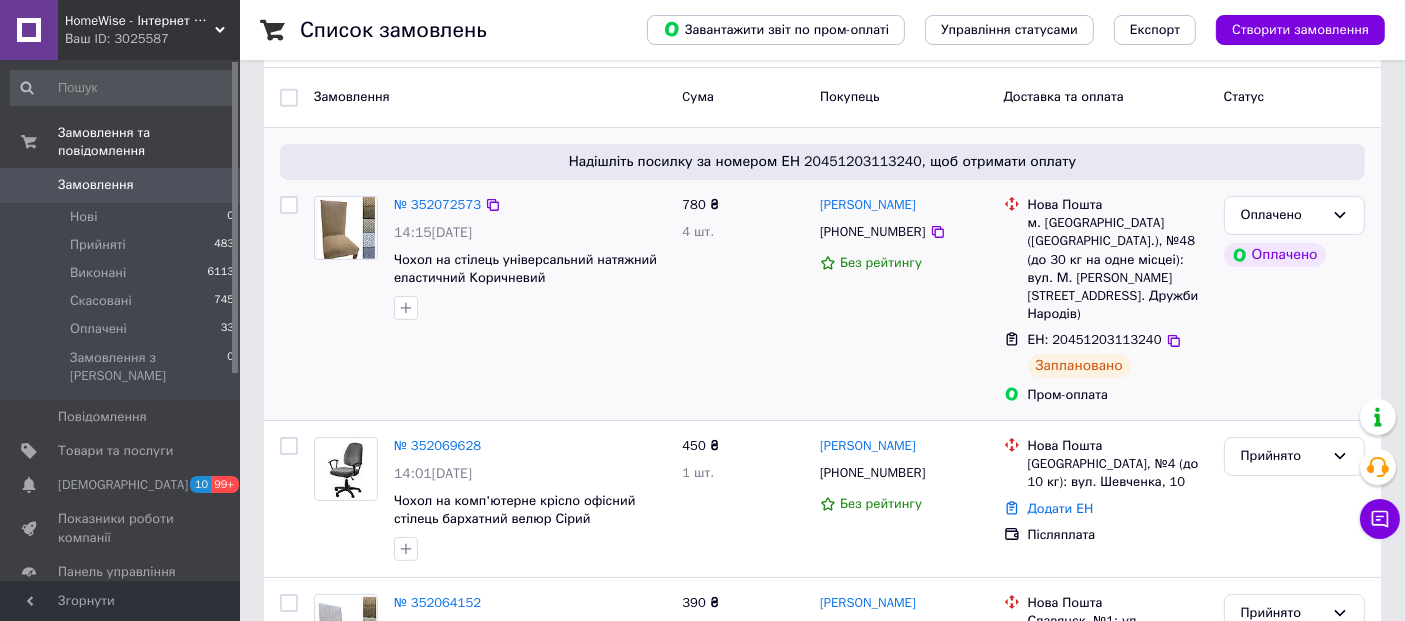 scroll, scrollTop: 222, scrollLeft: 0, axis: vertical 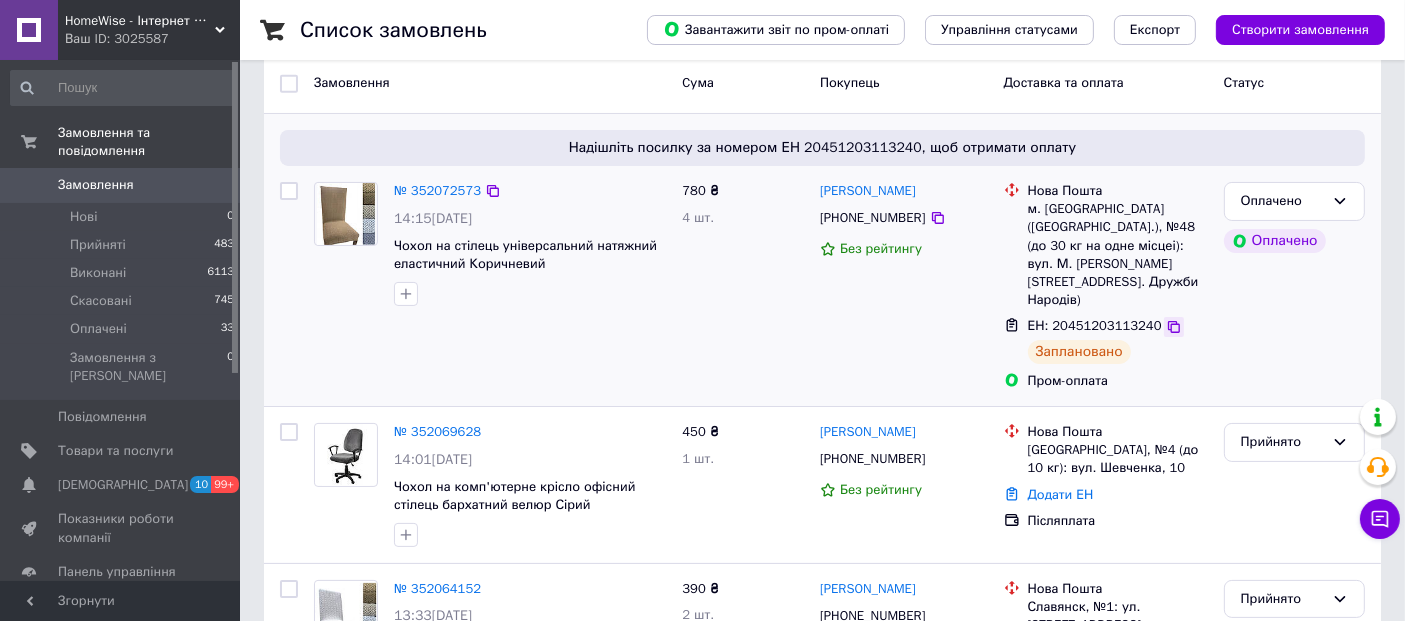click 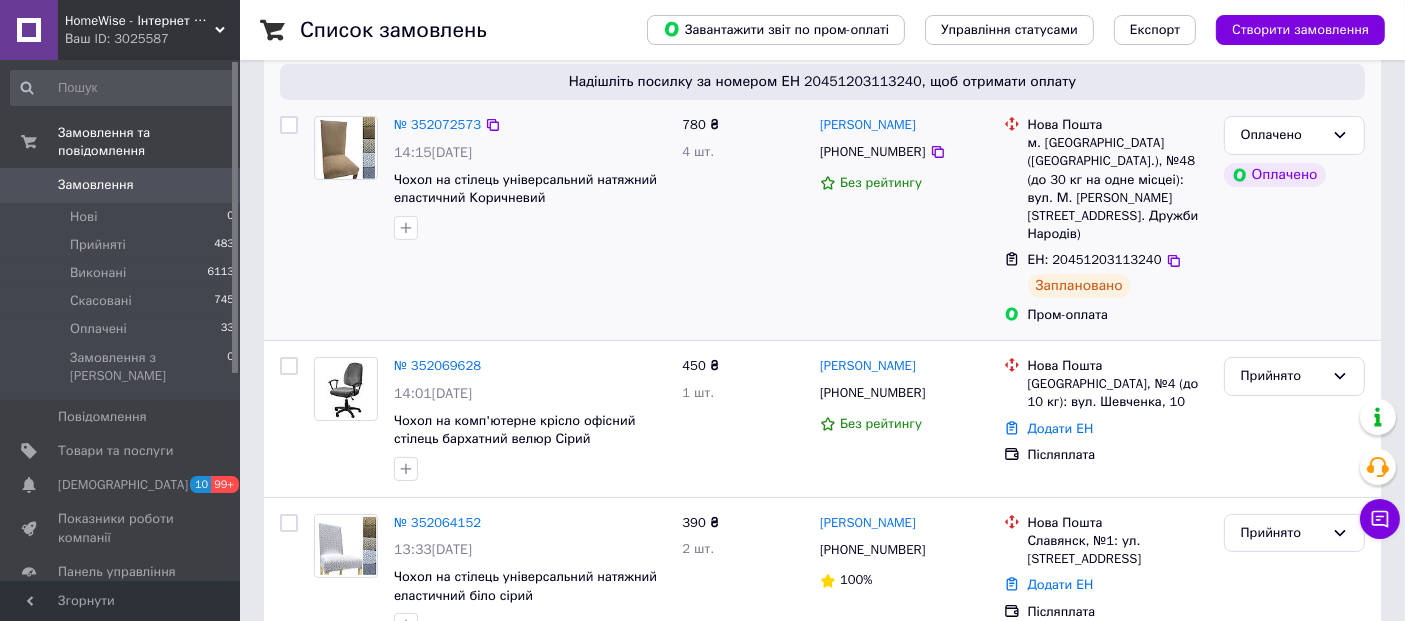 scroll, scrollTop: 333, scrollLeft: 0, axis: vertical 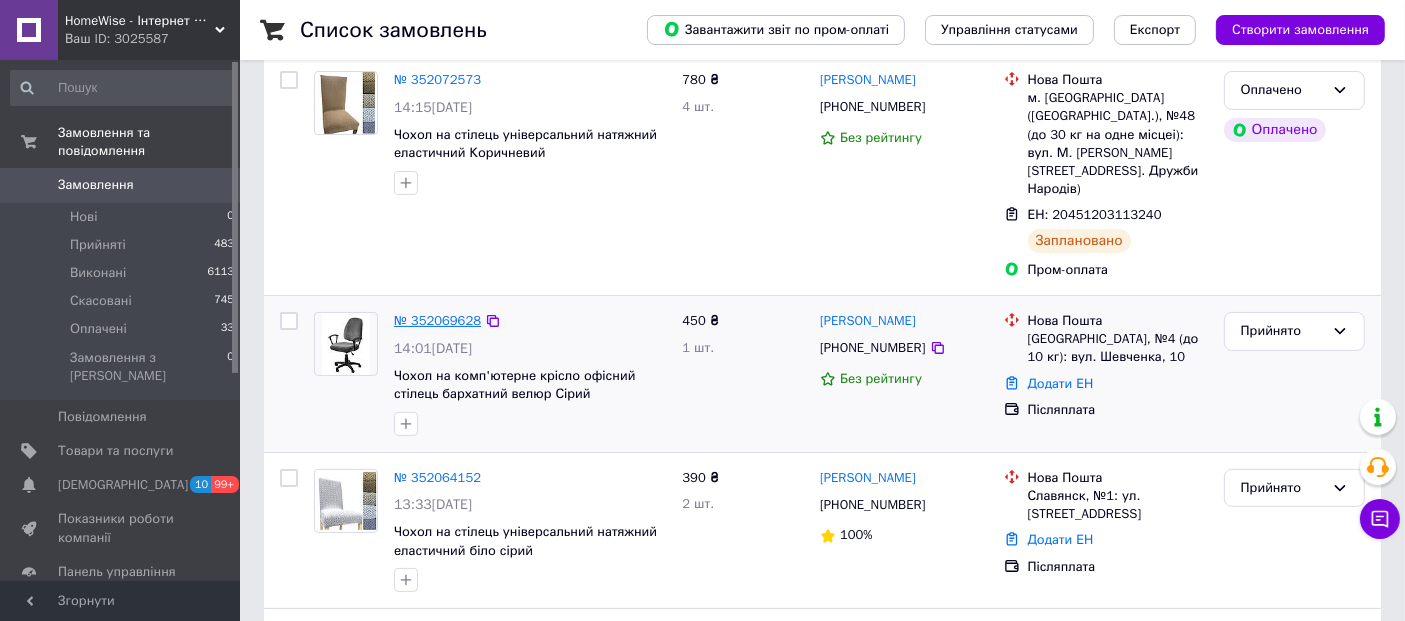 click on "№ 352069628" at bounding box center (437, 320) 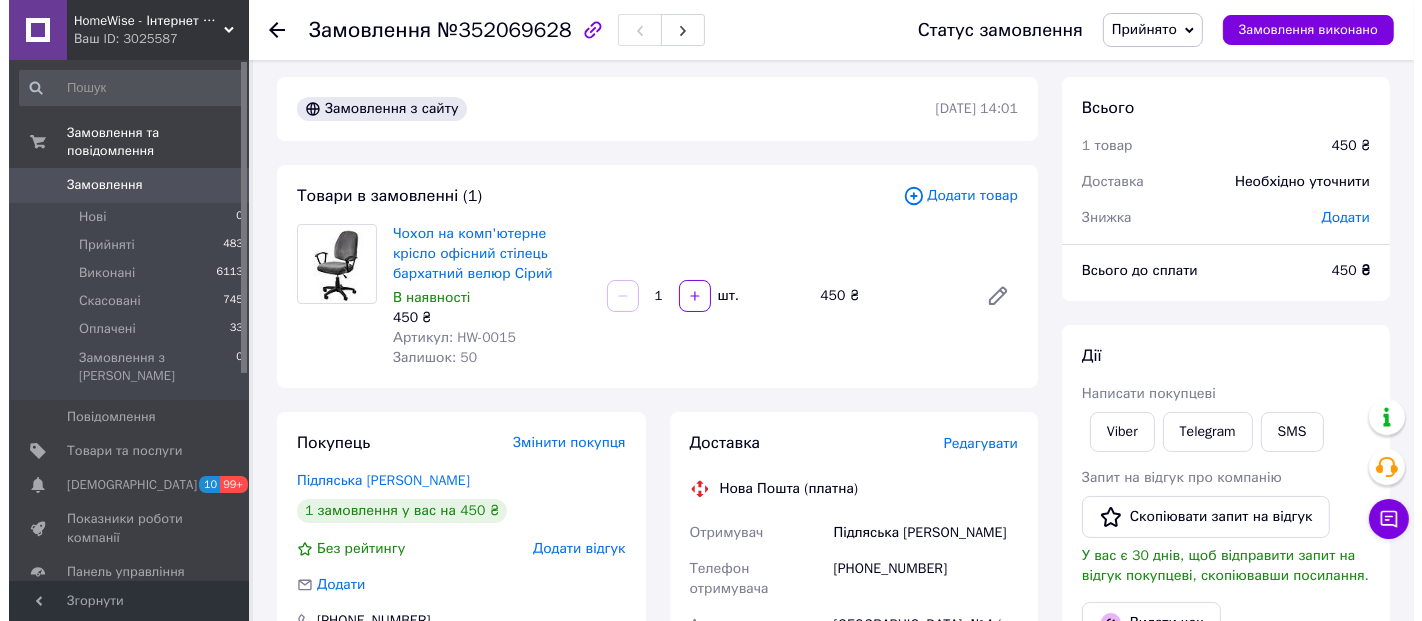scroll, scrollTop: 0, scrollLeft: 0, axis: both 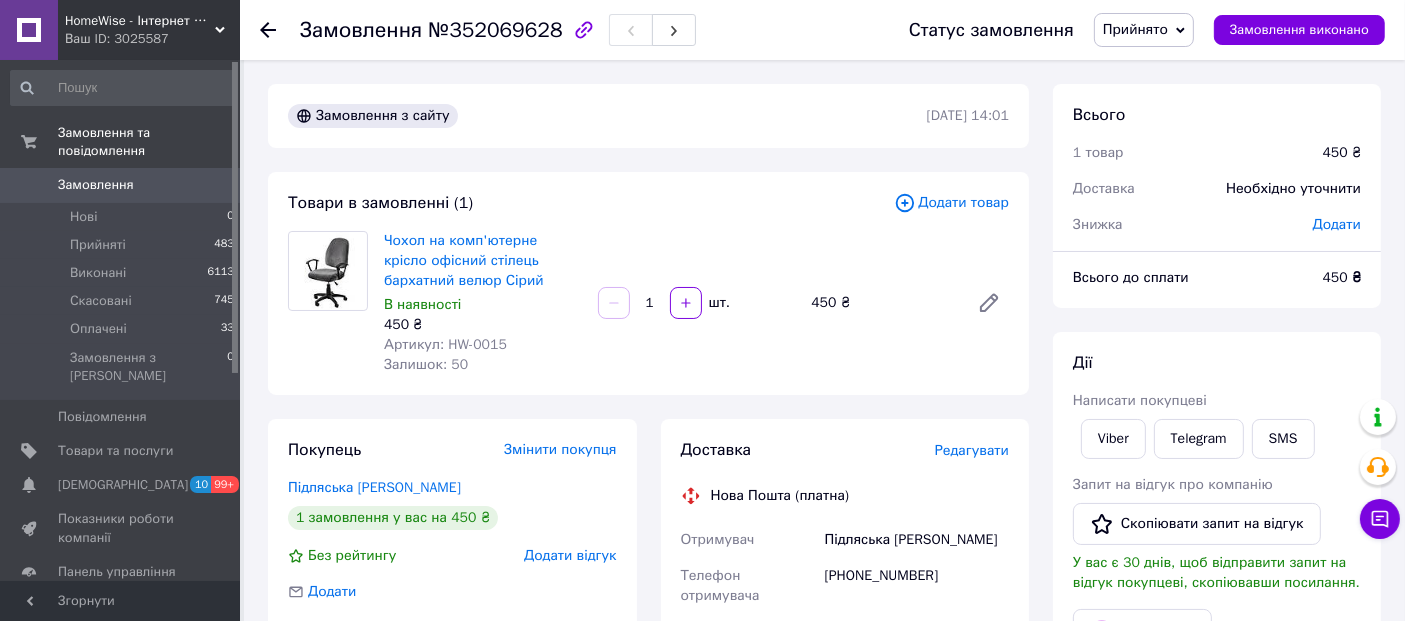click on "Редагувати" at bounding box center (972, 450) 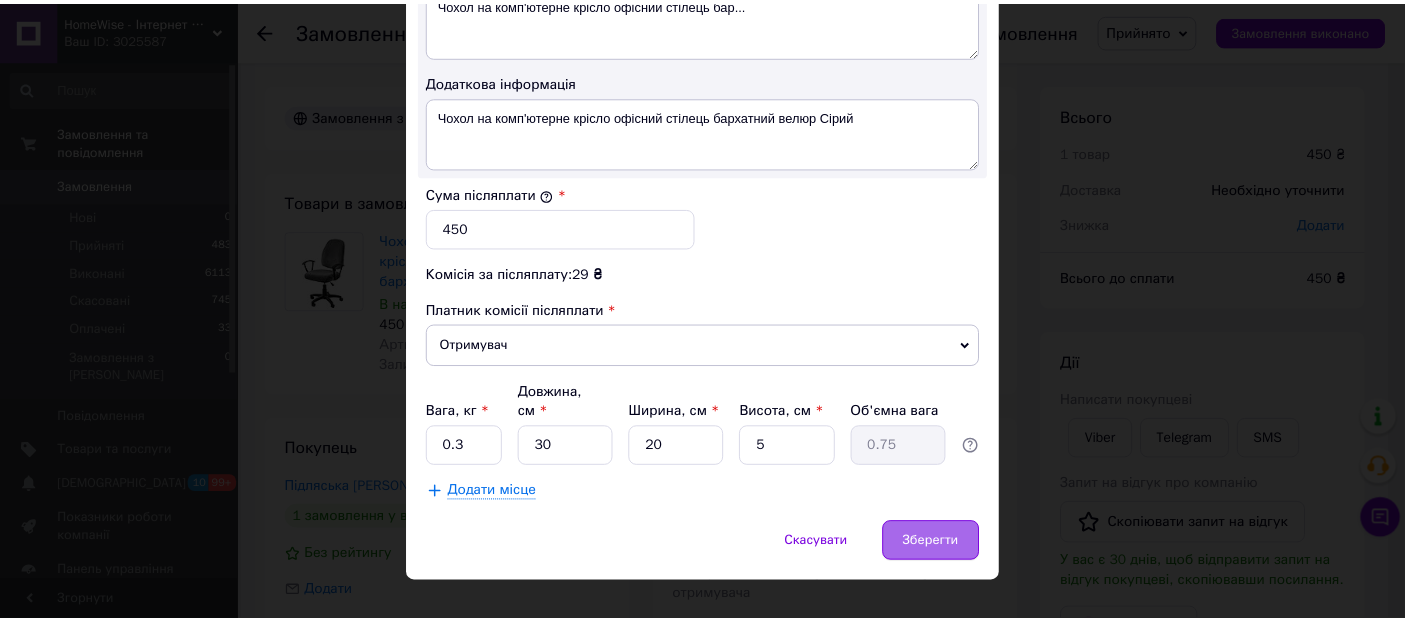 scroll, scrollTop: 1119, scrollLeft: 0, axis: vertical 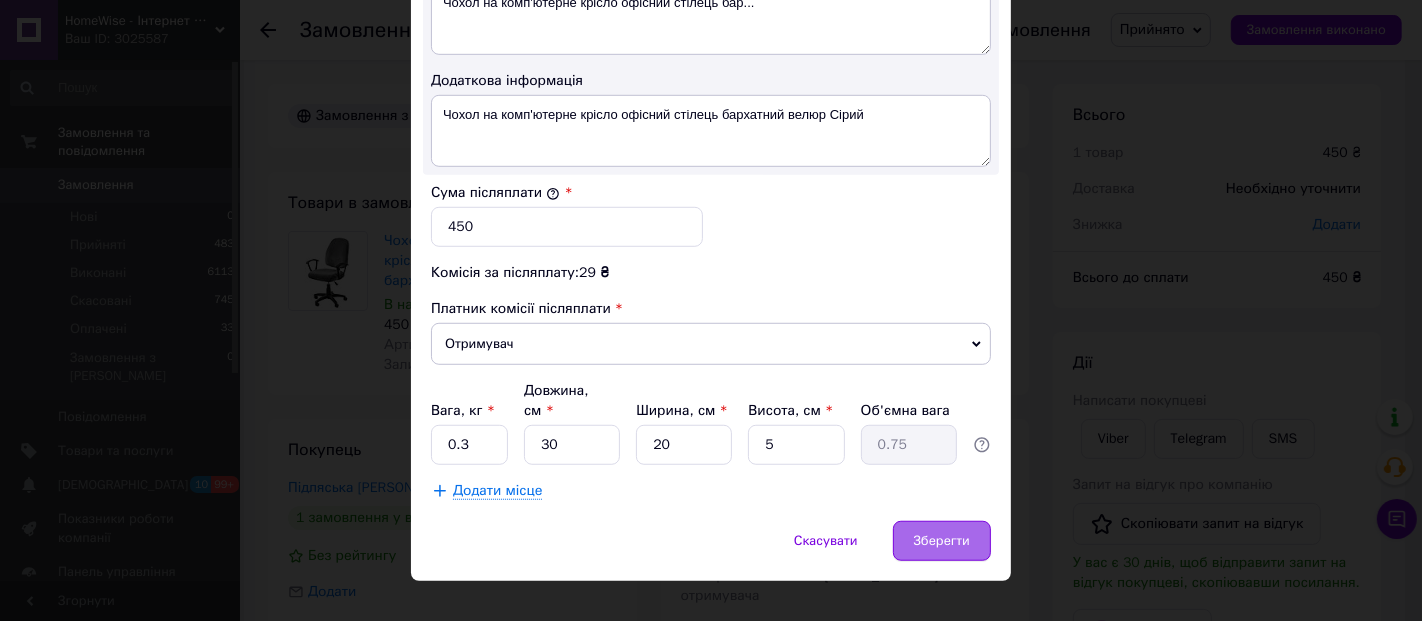 click on "Зберегти" at bounding box center (942, 541) 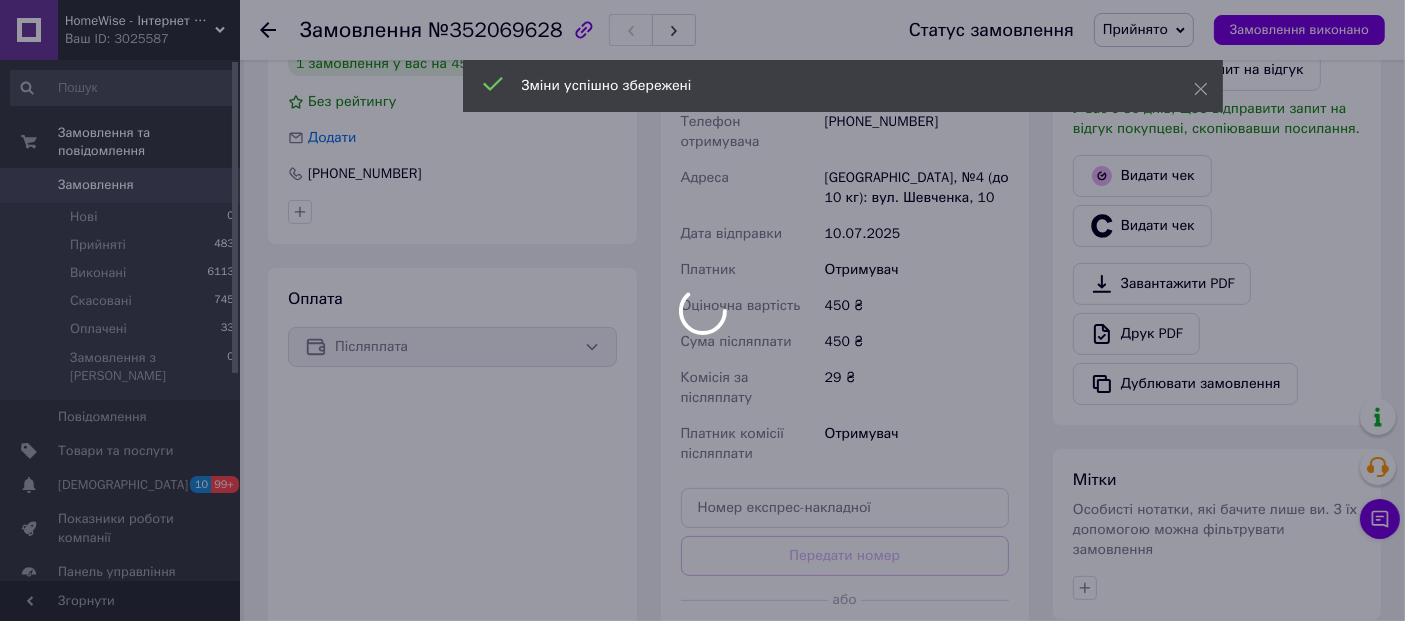 scroll, scrollTop: 555, scrollLeft: 0, axis: vertical 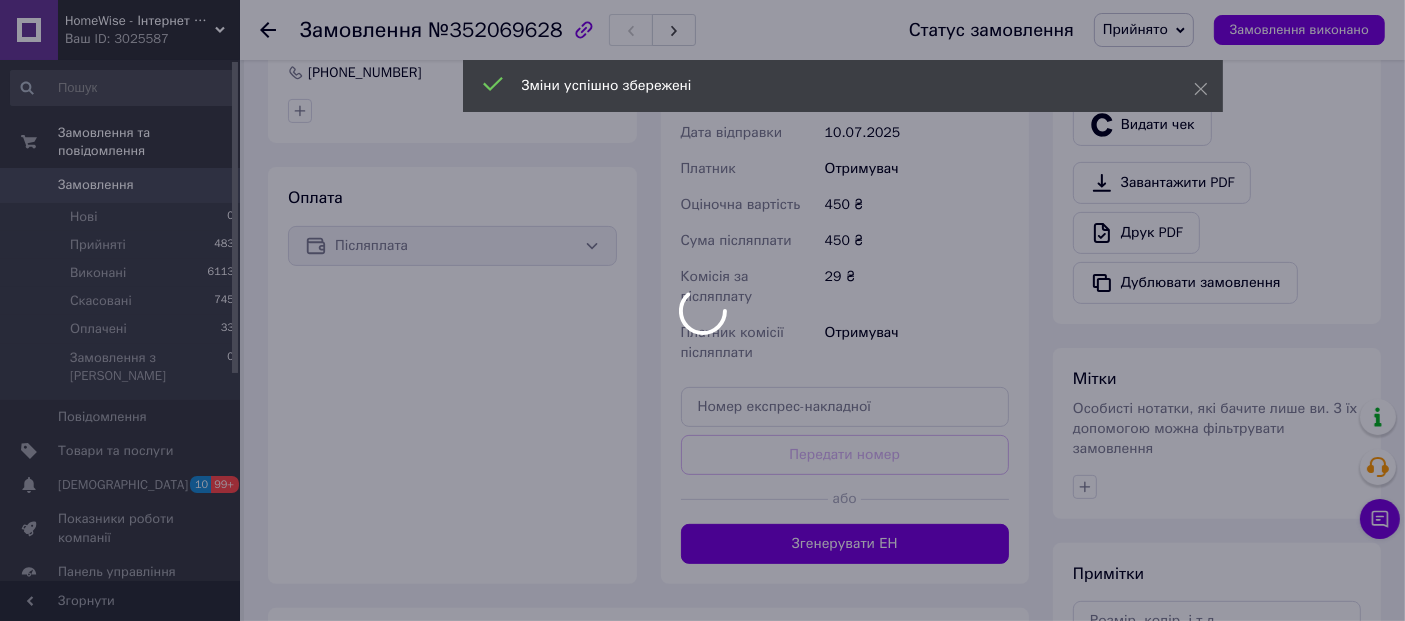 click at bounding box center [702, 310] 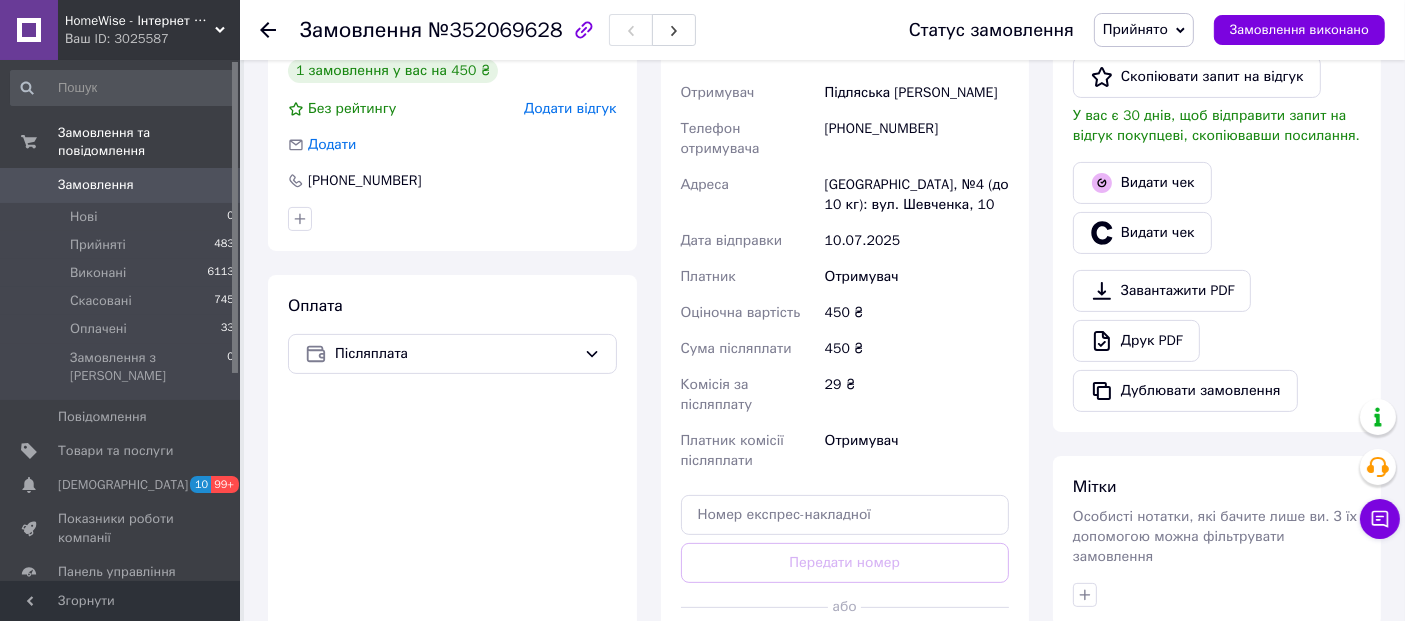 scroll, scrollTop: 555, scrollLeft: 0, axis: vertical 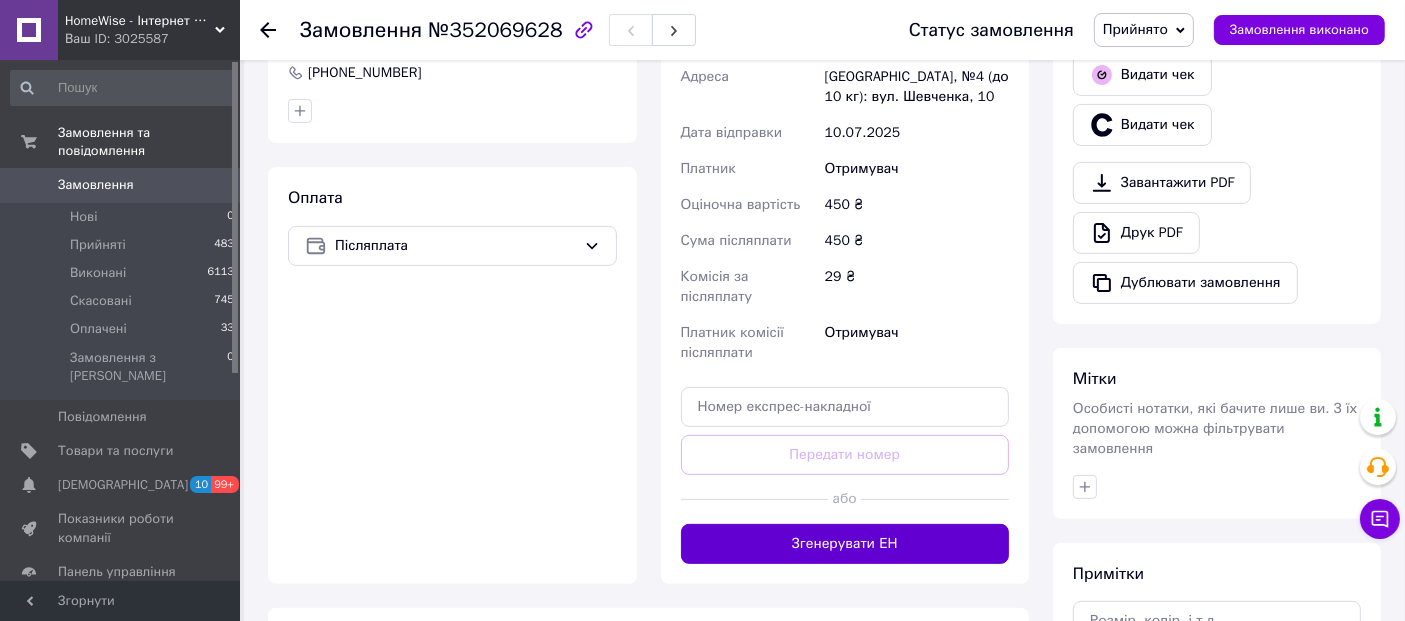 click on "Згенерувати ЕН" at bounding box center (845, 544) 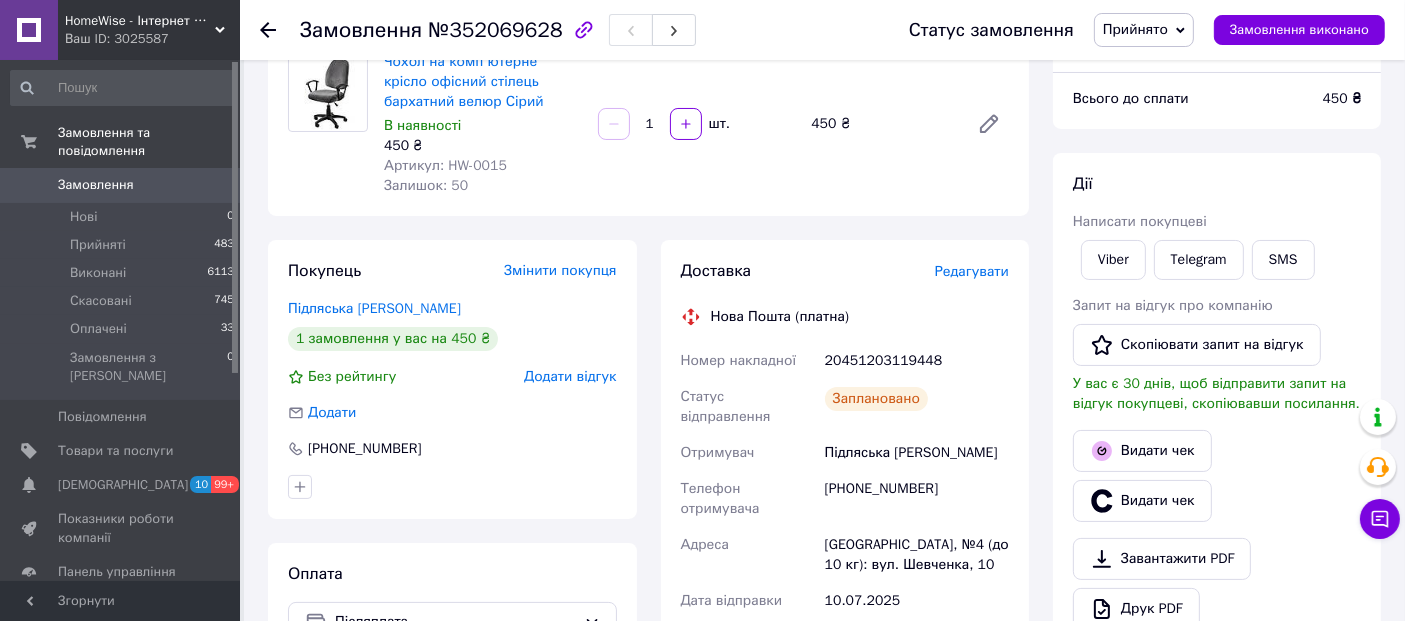 scroll, scrollTop: 0, scrollLeft: 0, axis: both 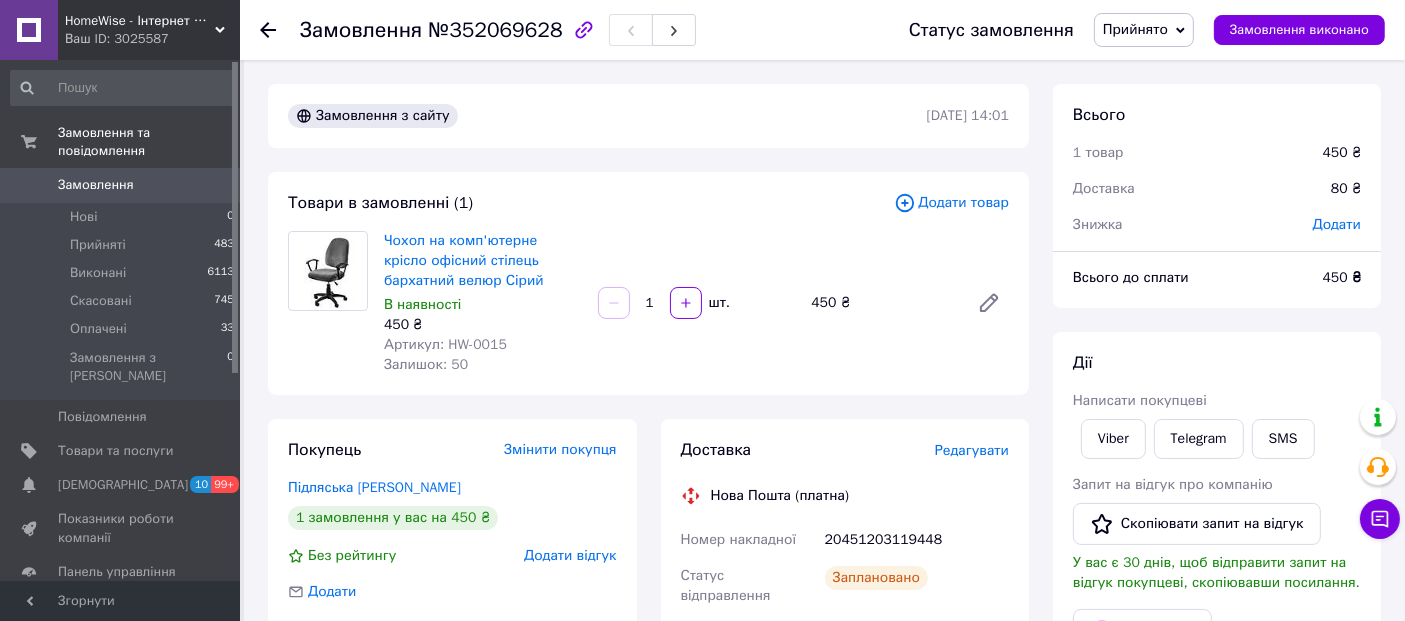 click at bounding box center (280, 30) 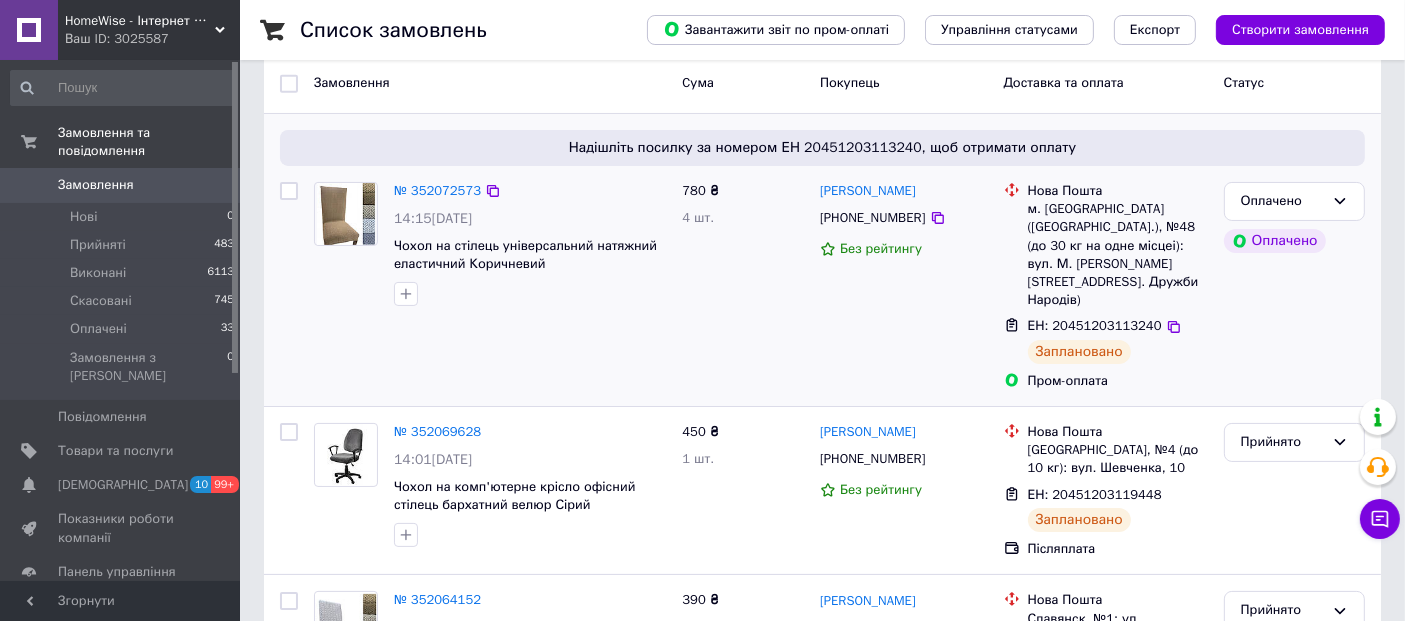 scroll, scrollTop: 333, scrollLeft: 0, axis: vertical 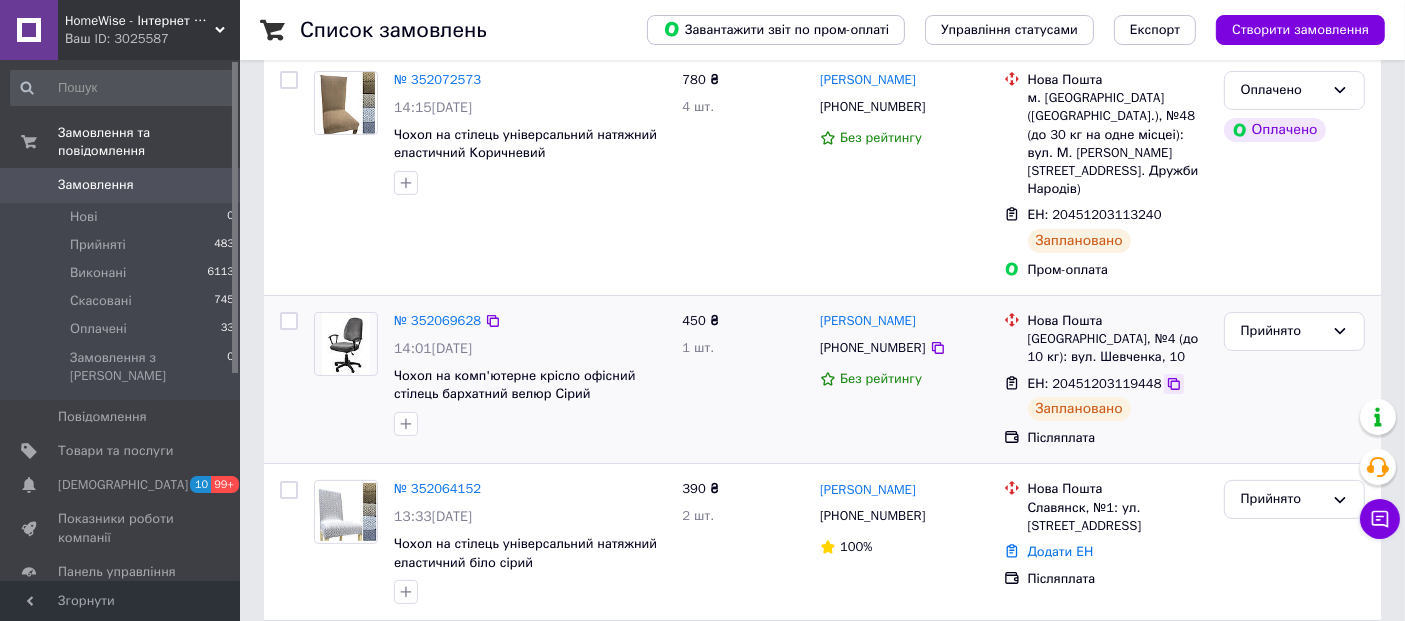 click 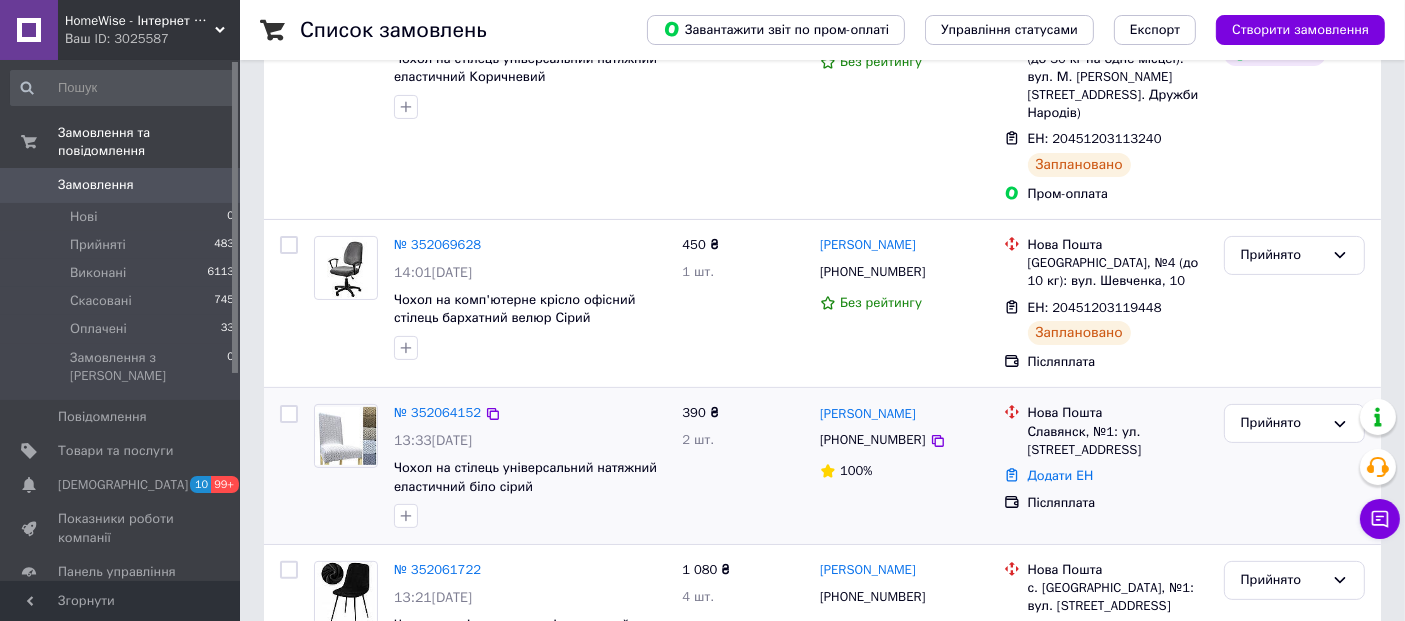 scroll, scrollTop: 444, scrollLeft: 0, axis: vertical 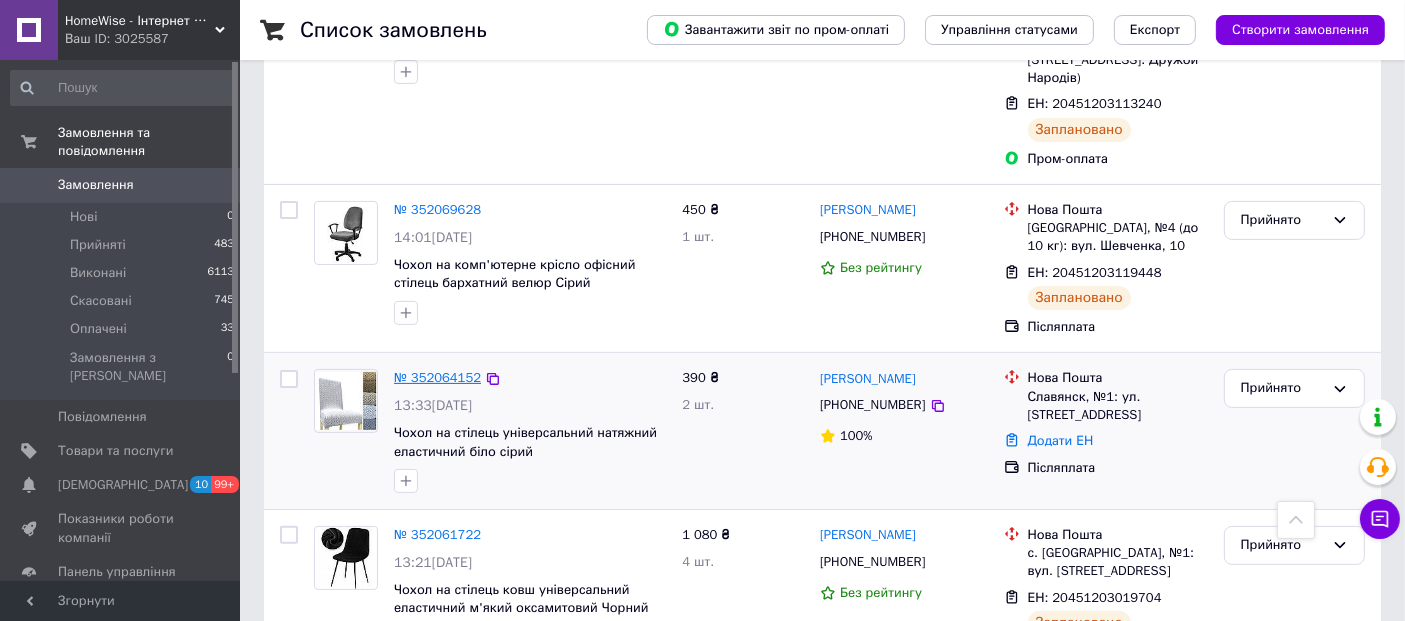 click on "№ 352064152" at bounding box center (437, 377) 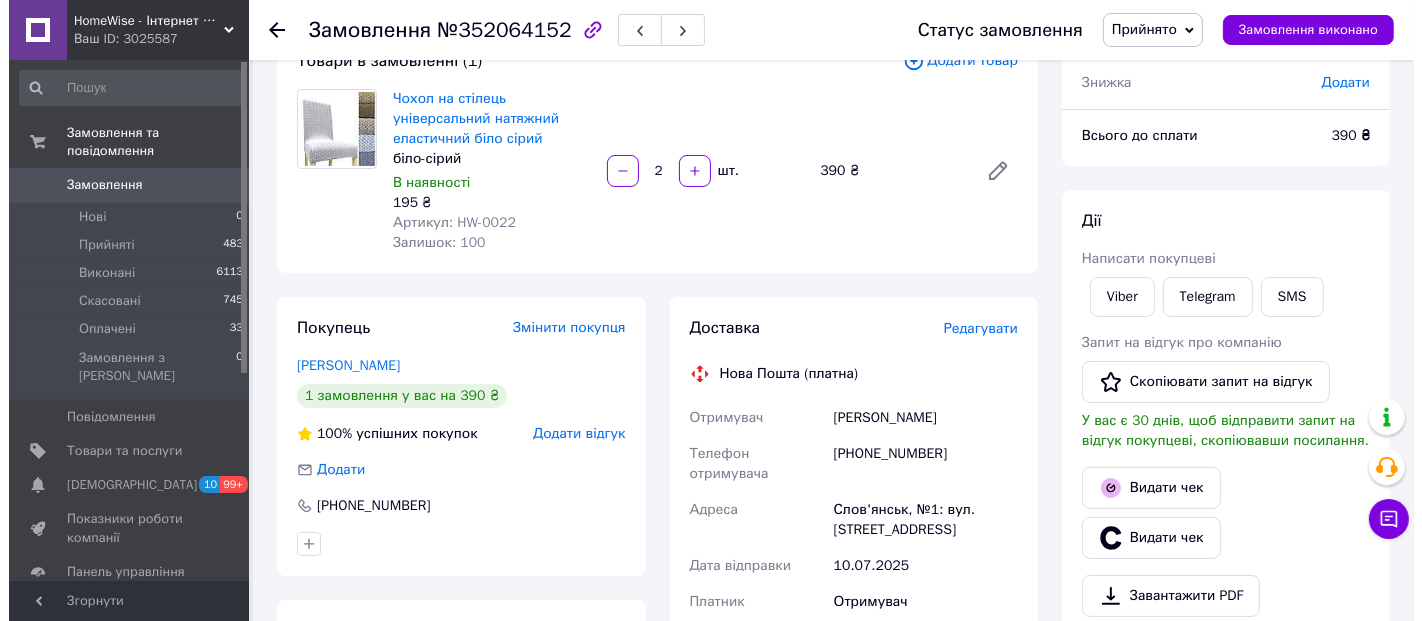 scroll, scrollTop: 111, scrollLeft: 0, axis: vertical 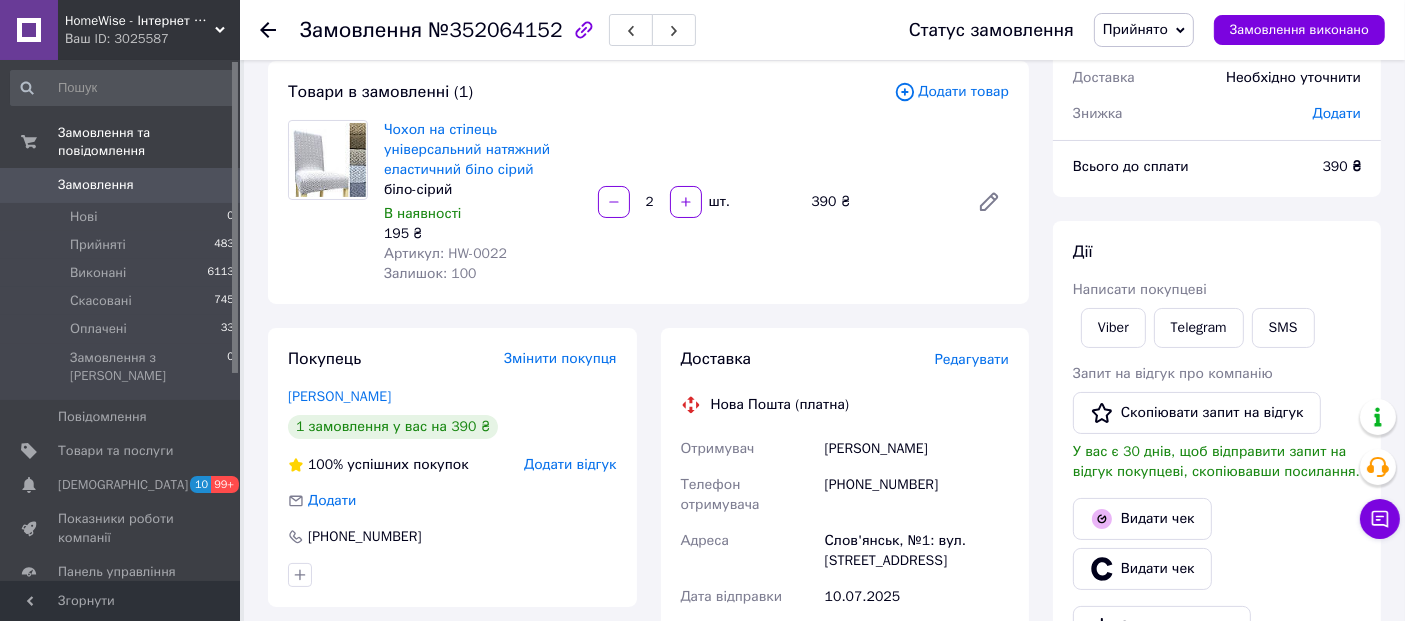click on "Редагувати" at bounding box center (972, 359) 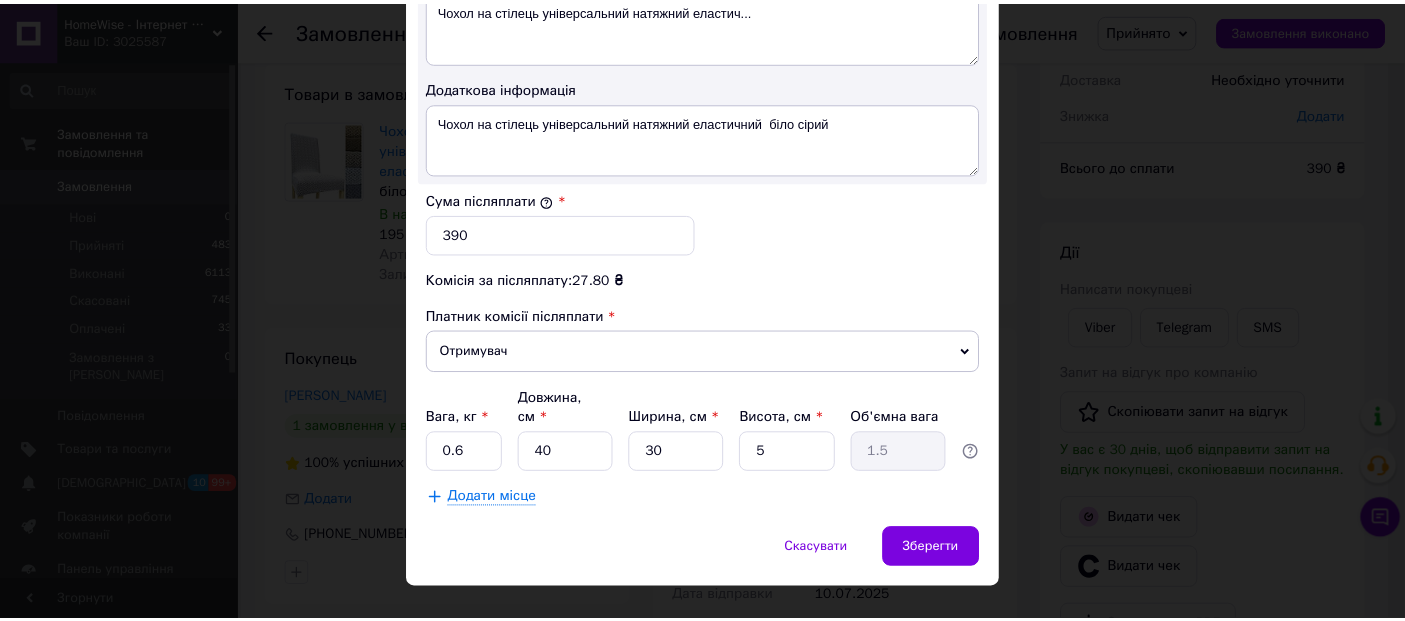 scroll, scrollTop: 1119, scrollLeft: 0, axis: vertical 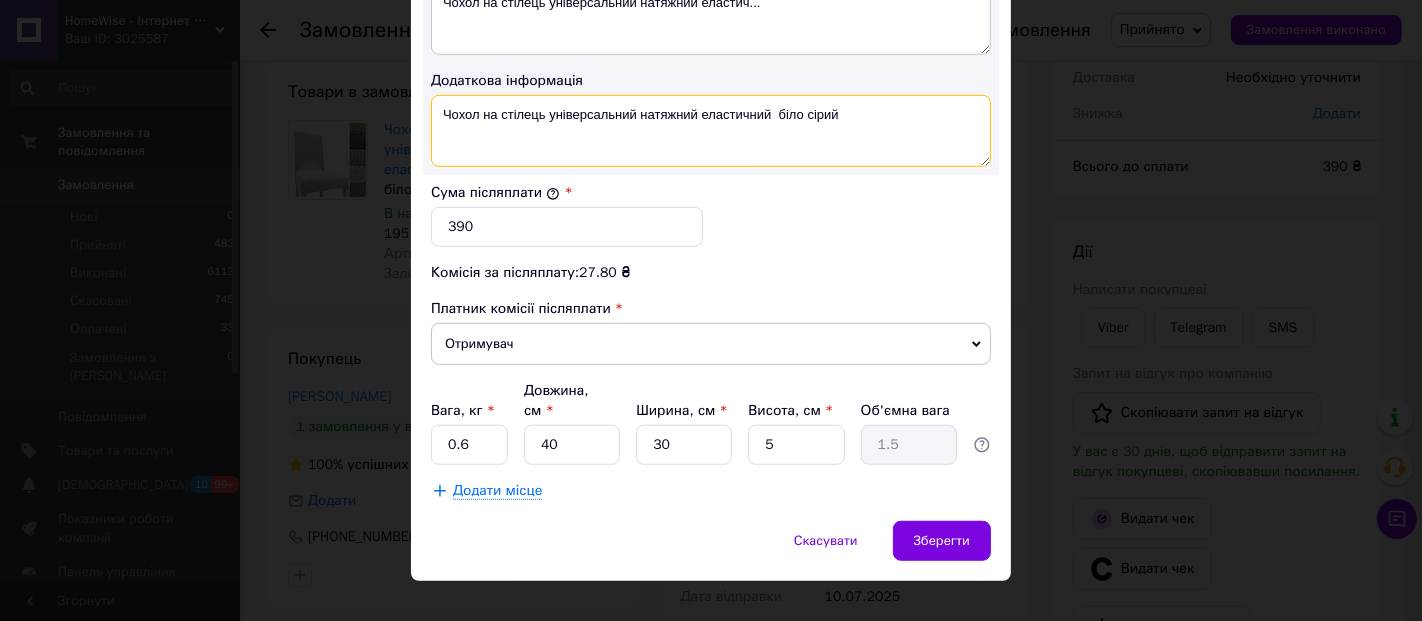click on "Чохол на стілець універсальний натяжний еластичний  біло сірий" at bounding box center [711, 131] 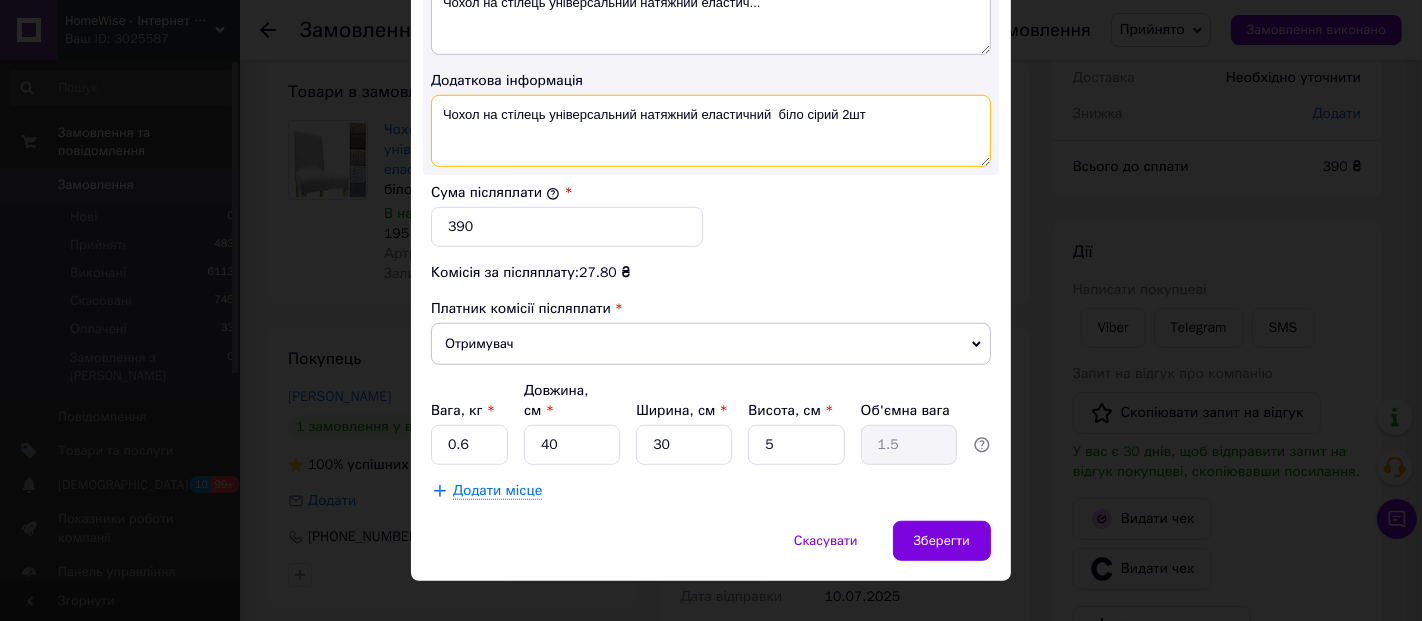 type on "Чохол на стілець універсальний натяжний еластичний  біло сірий 2шт" 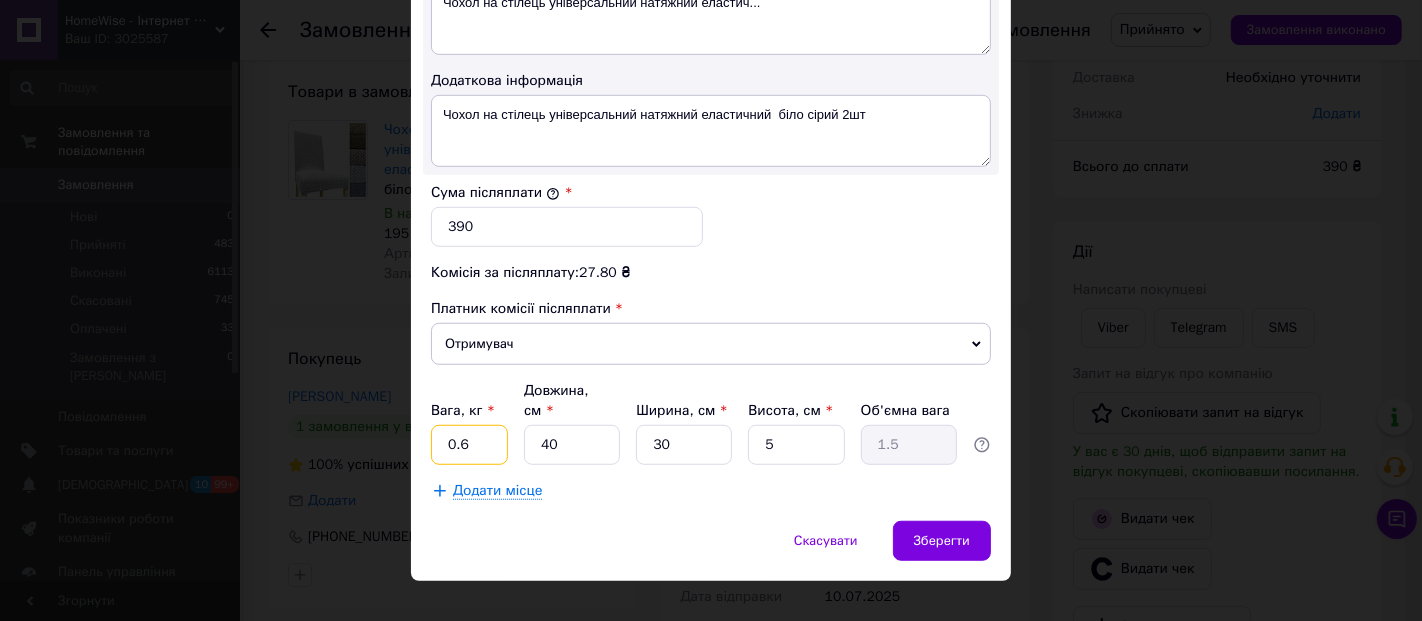 click on "0.6" at bounding box center (469, 445) 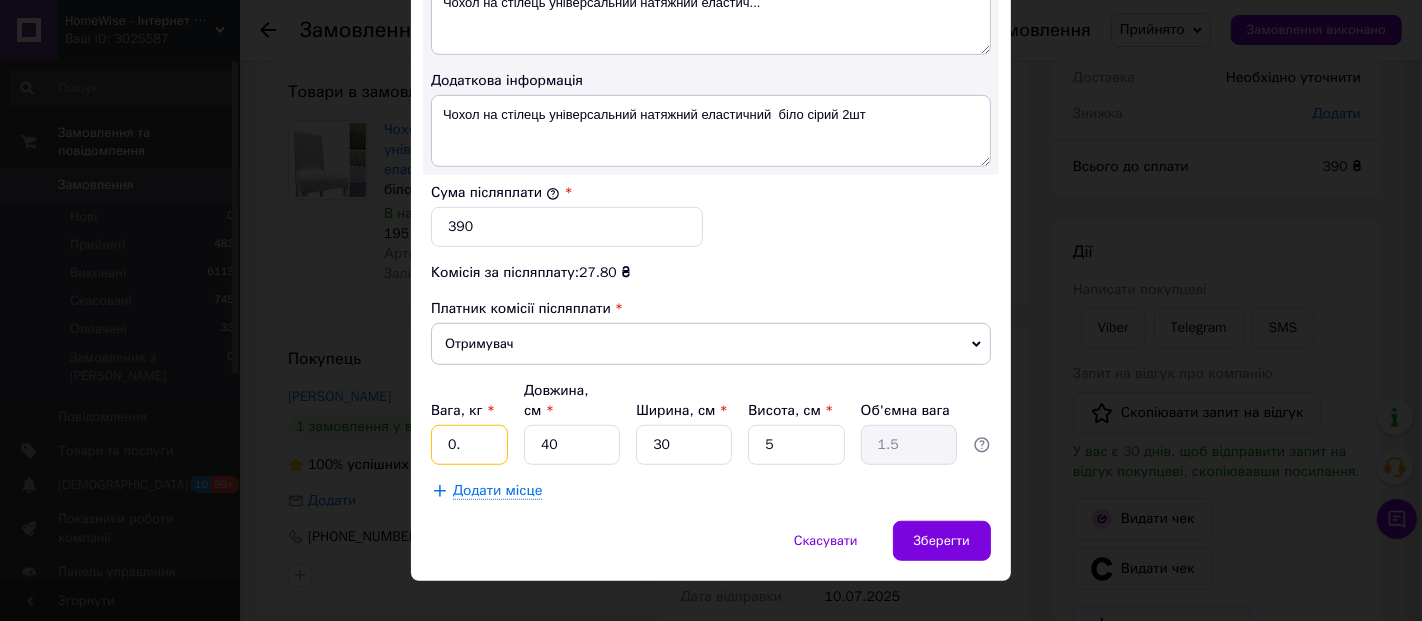 type on "0" 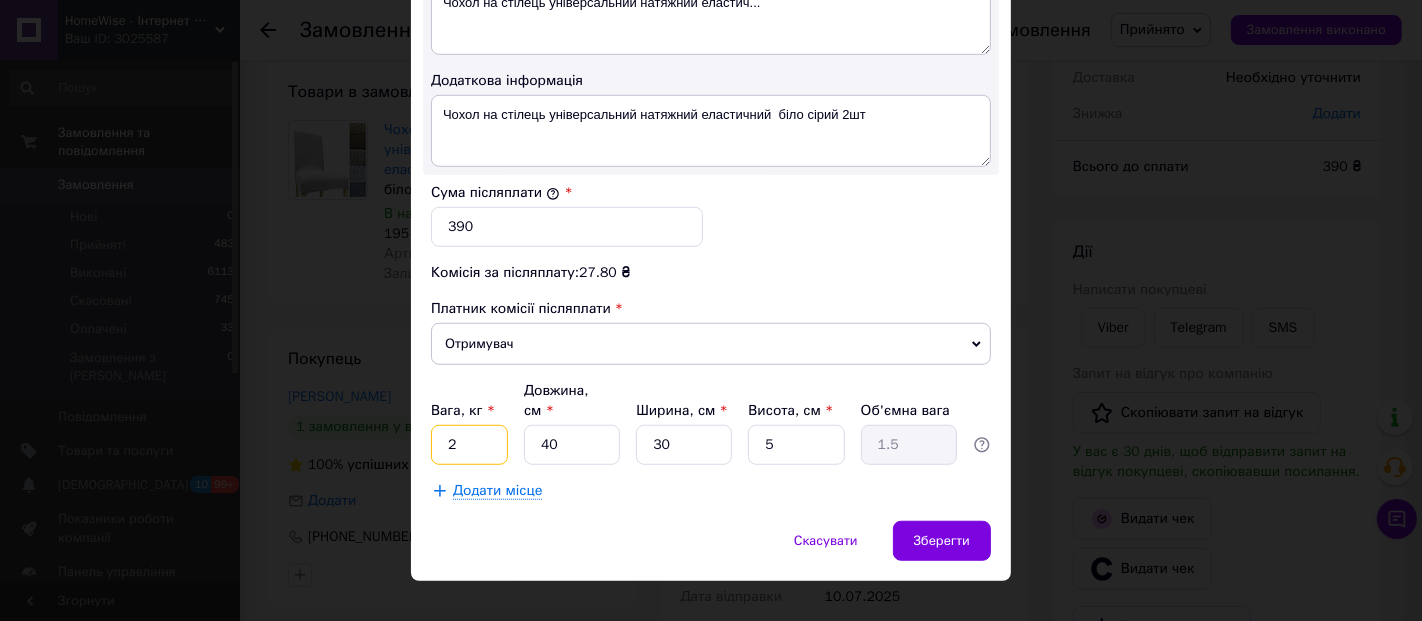 type on "2" 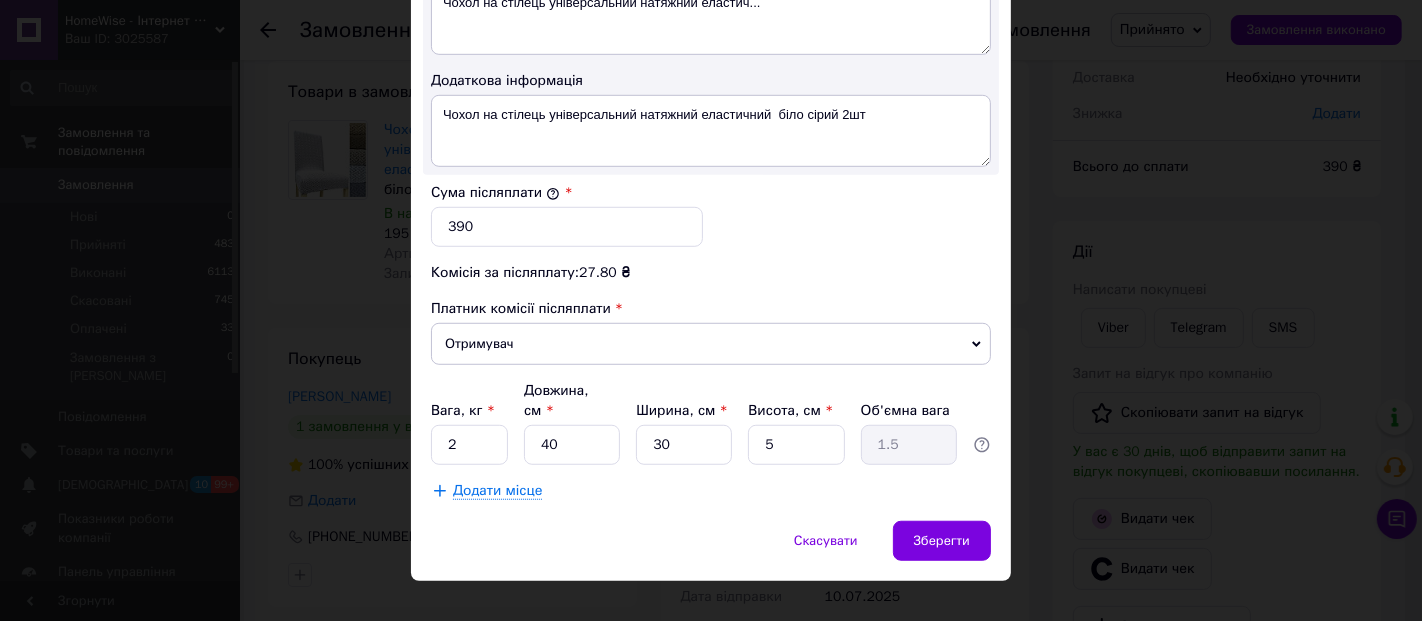 click on "Спосіб доставки Нова Пошта (платна) Платник Отримувач Відправник Прізвище отримувача Спицька Ім'я отримувача Галя По батькові отримувача Телефон отримувача +380674252721 Тип доставки У відділенні Кур'єром В поштоматі Місто Слов'янськ Відділення №1: вул. Центральна, 59 Місце відправки Чорноморськ: №1: вул. Захисників України (1-го Травня), 23 Кременчук: №6 (до 30 кг на одне місце): просп. Лесі Українки, 96 (ТЦ "Простор") смт. Буялик (Одеська обл., Березівський р-н. Великобуялицька сільрада): №1: вул. Центральна, 40а м. Косів (Івано-Франківська обл.): №1: вул. Горбового, 8 Вантаж 390" at bounding box center (711, -234) 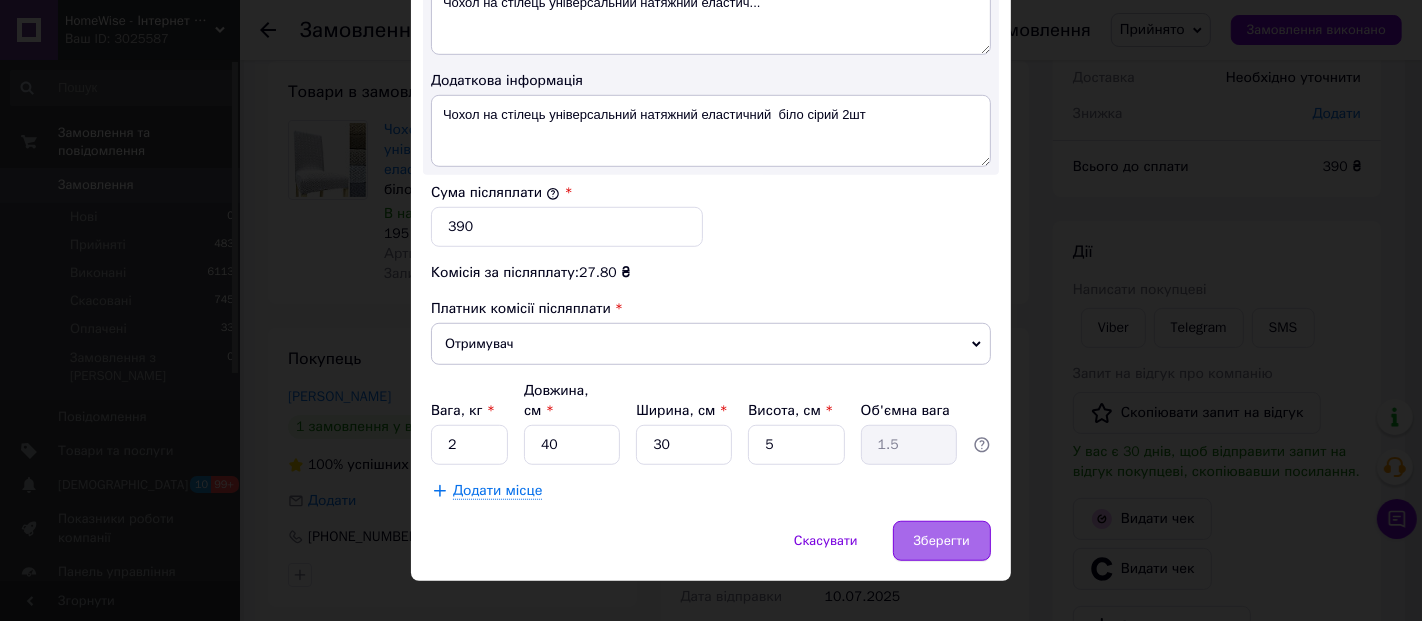drag, startPoint x: 979, startPoint y: 505, endPoint x: 960, endPoint y: 518, distance: 23.021729 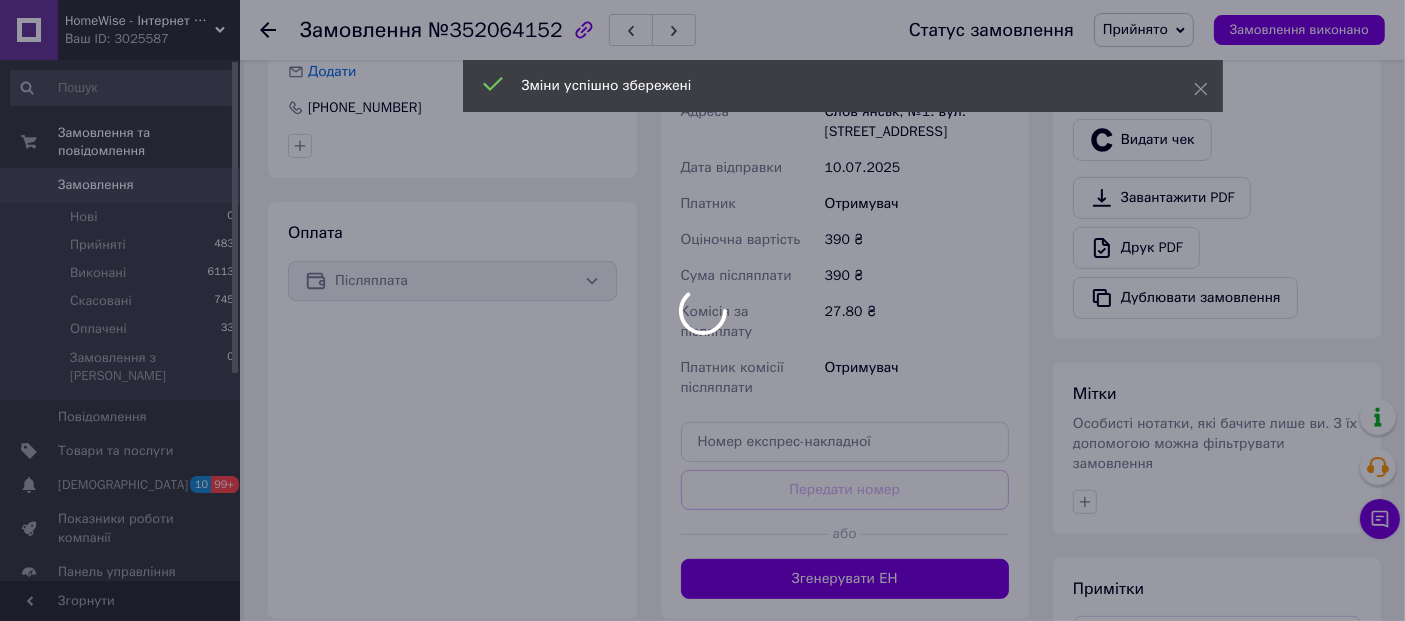 scroll, scrollTop: 555, scrollLeft: 0, axis: vertical 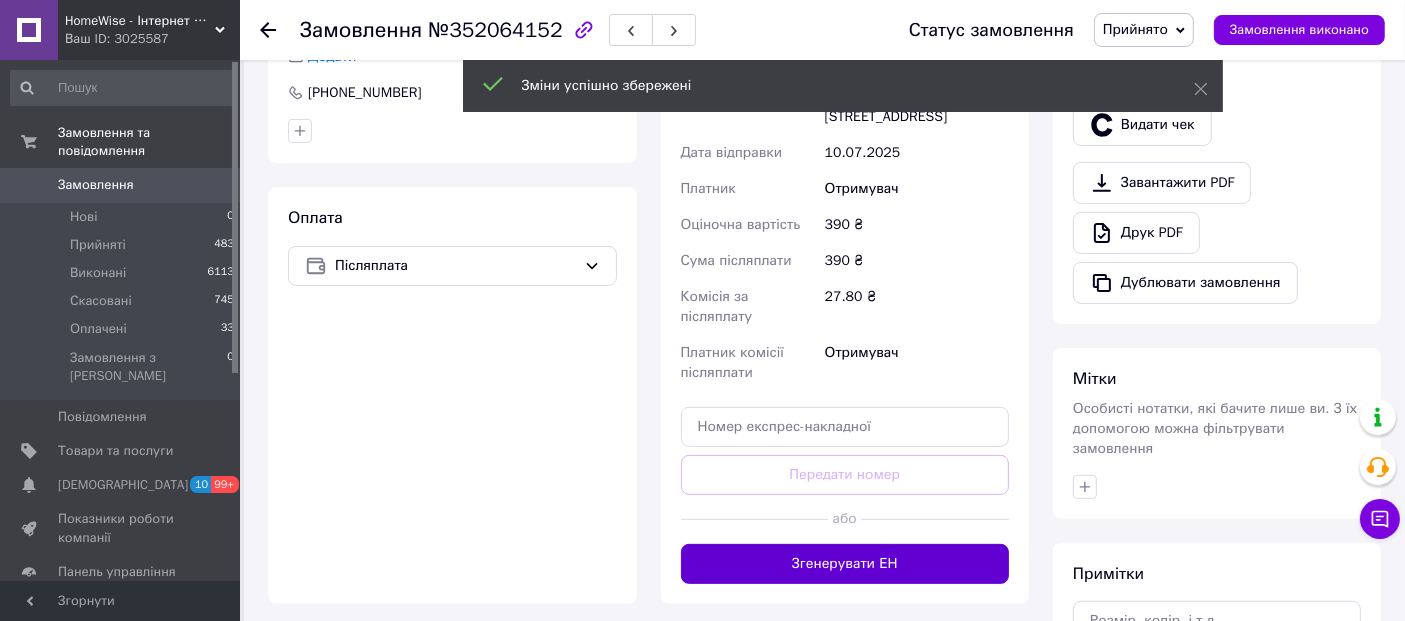click on "Згенерувати ЕН" at bounding box center [845, 564] 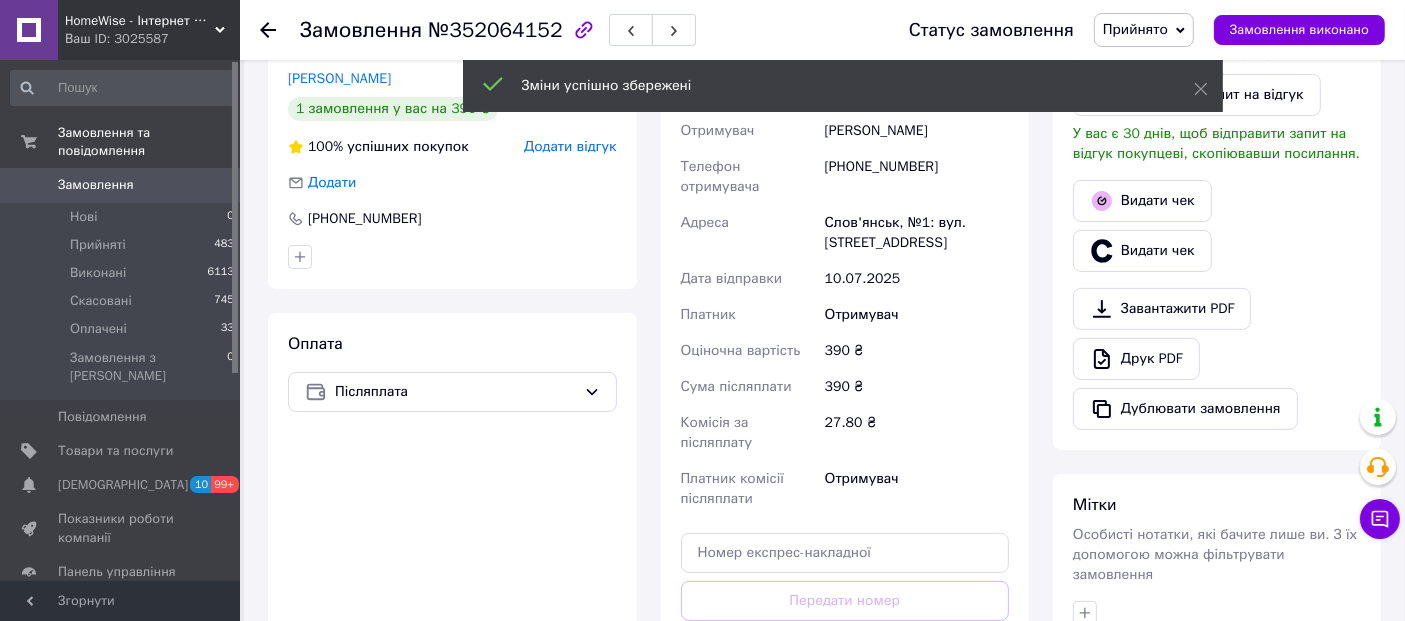 scroll, scrollTop: 222, scrollLeft: 0, axis: vertical 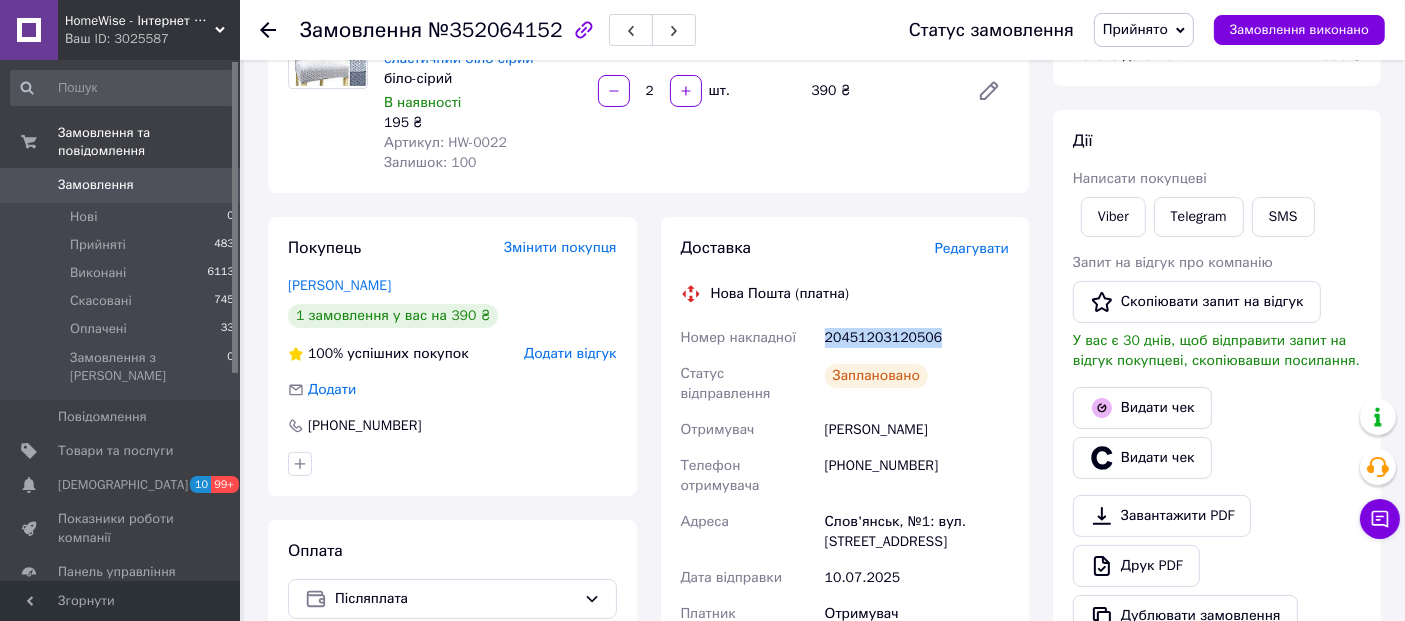 drag, startPoint x: 826, startPoint y: 338, endPoint x: 930, endPoint y: 336, distance: 104.019226 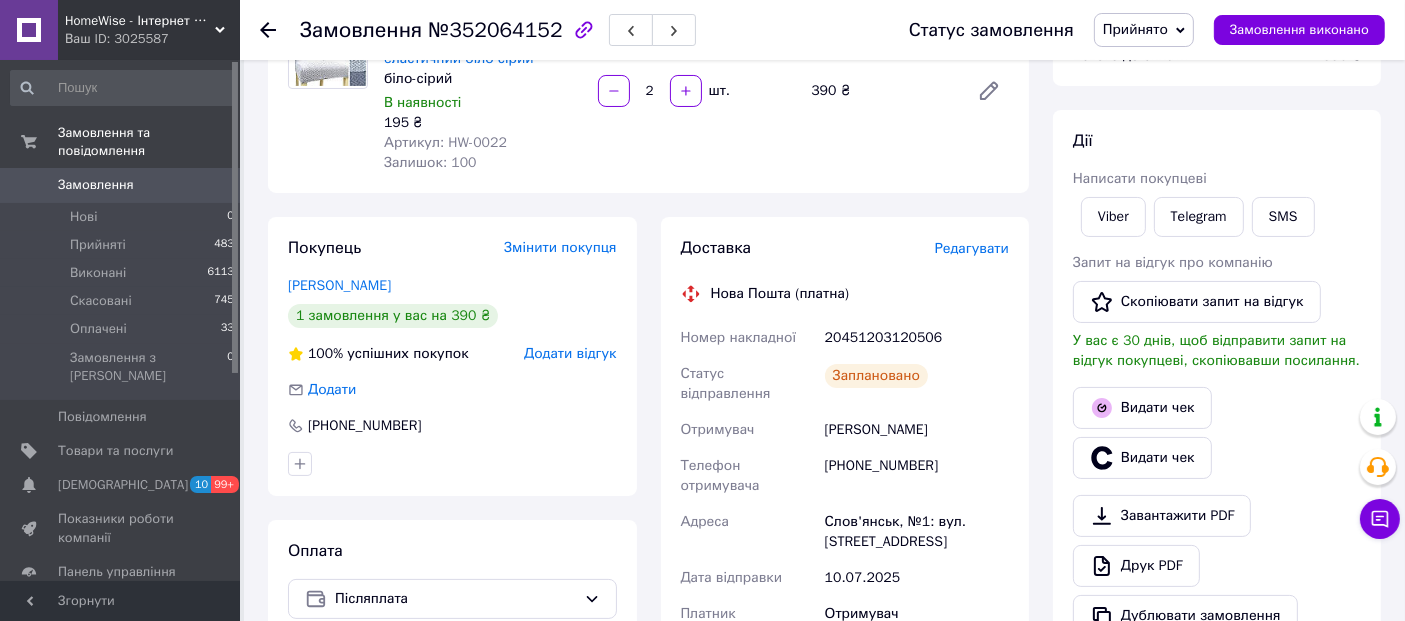 drag, startPoint x: 907, startPoint y: 337, endPoint x: 705, endPoint y: 130, distance: 289.22827 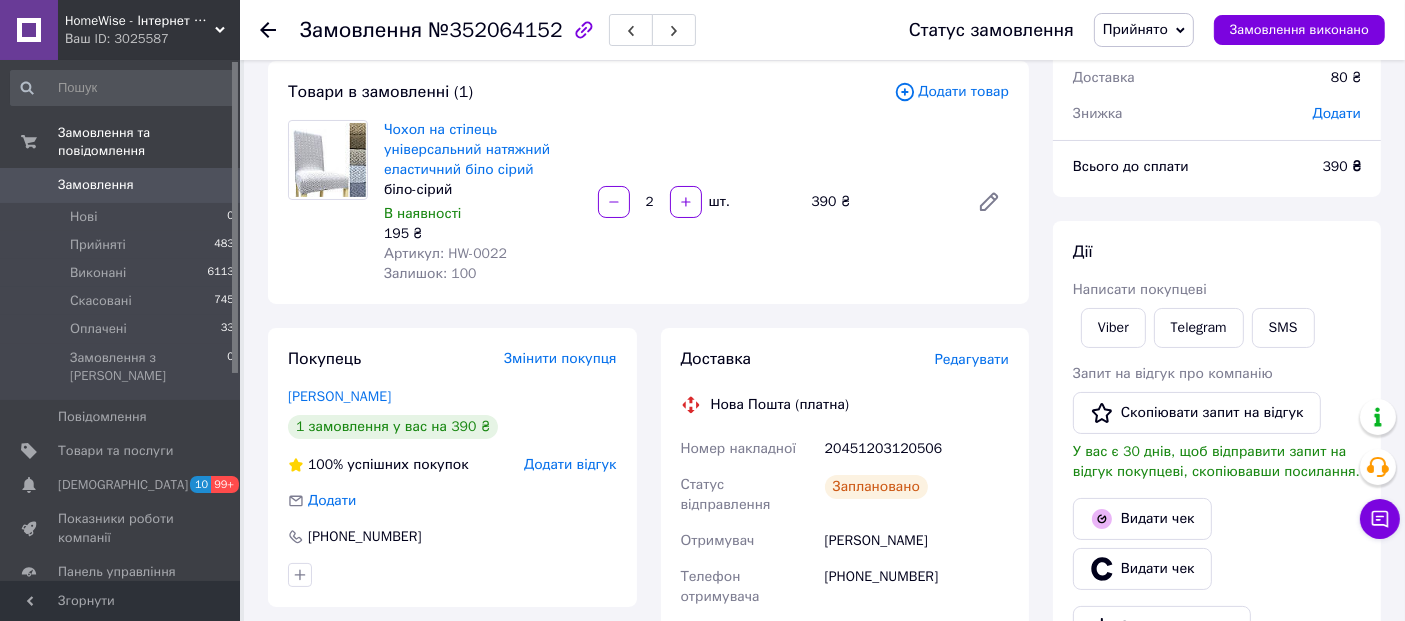 click 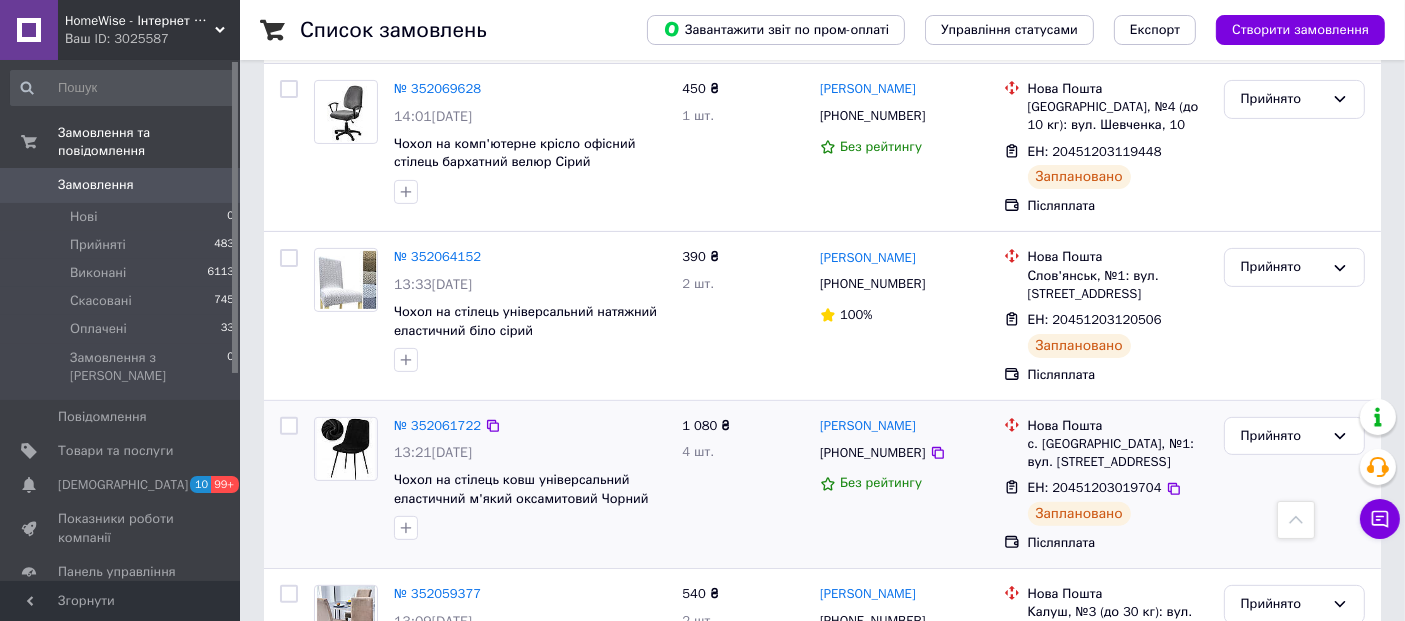 scroll, scrollTop: 676, scrollLeft: 0, axis: vertical 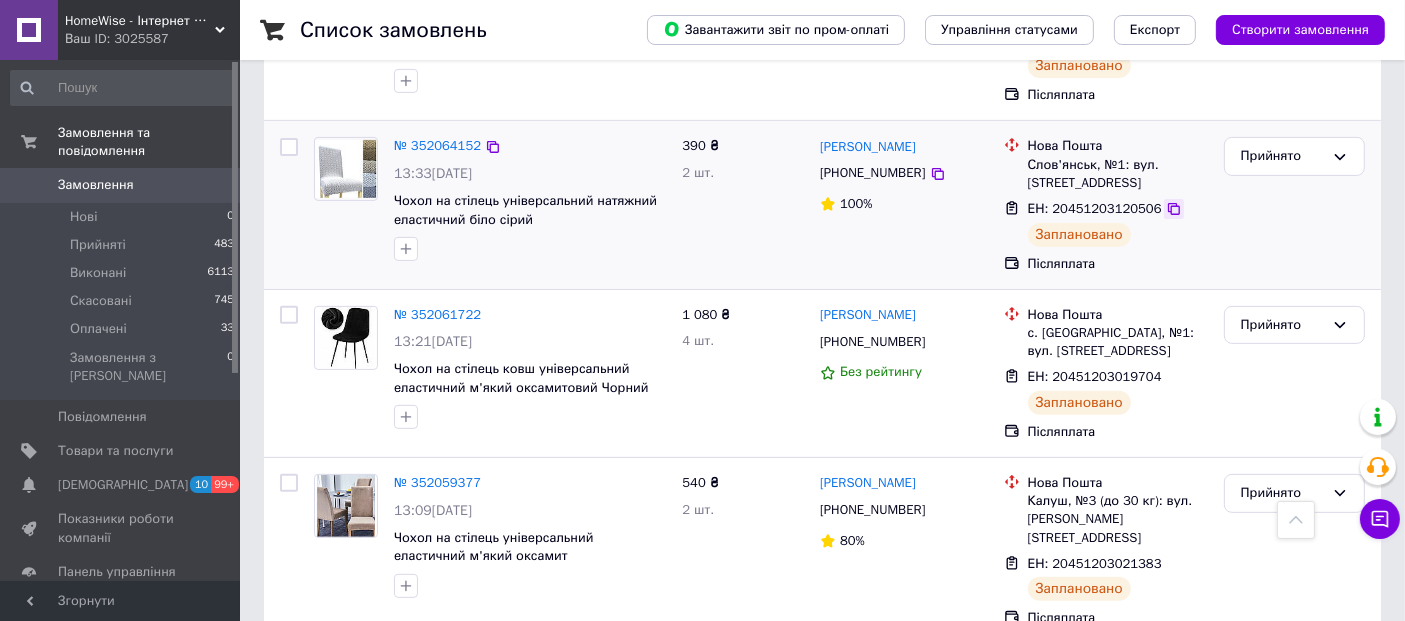 click 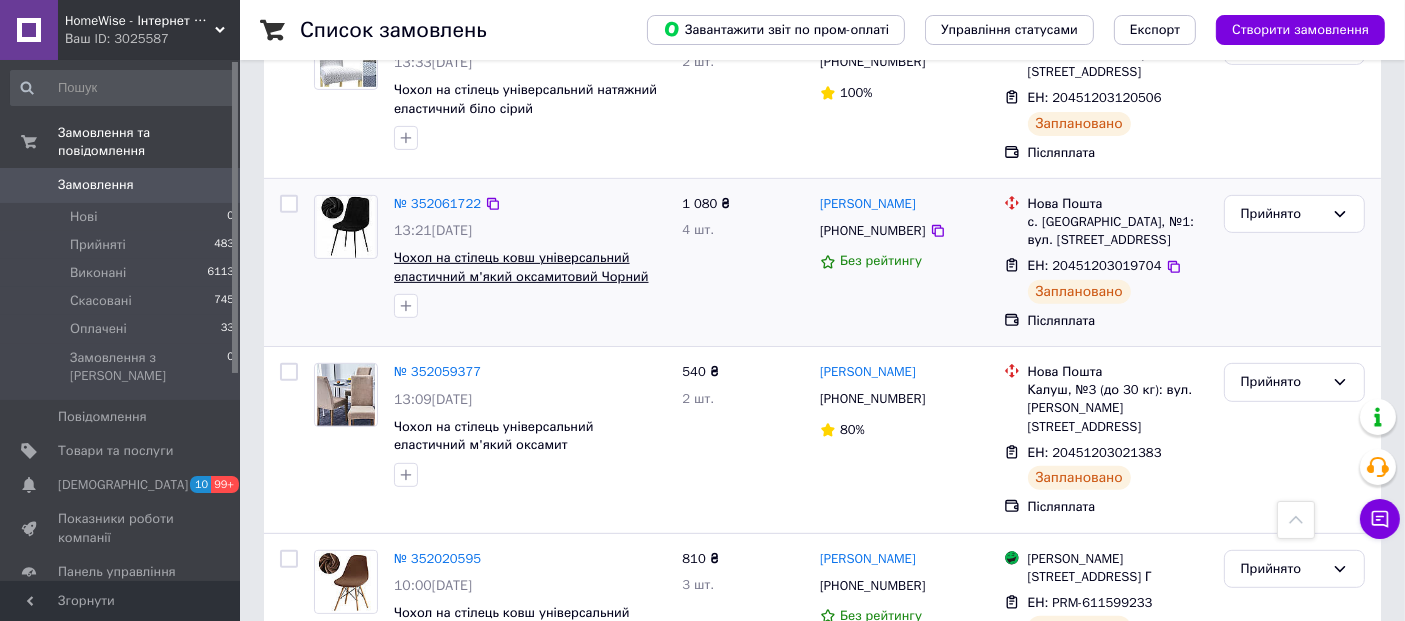 scroll, scrollTop: 676, scrollLeft: 0, axis: vertical 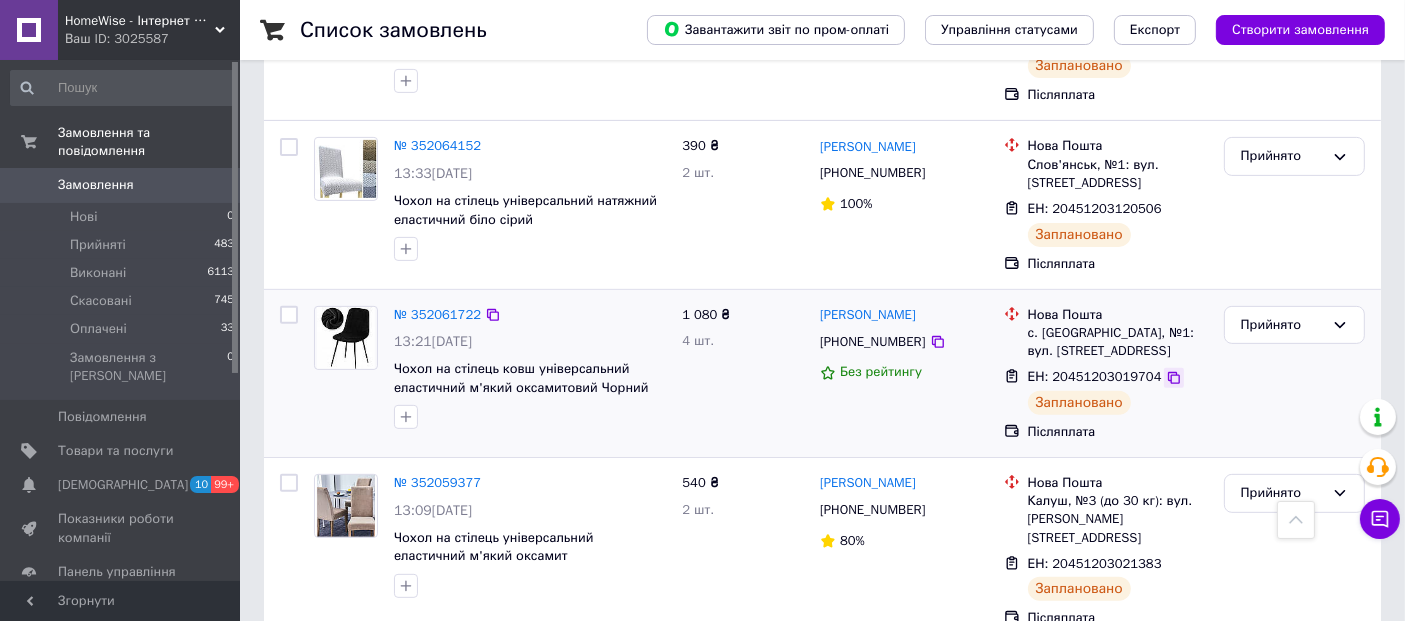 click 